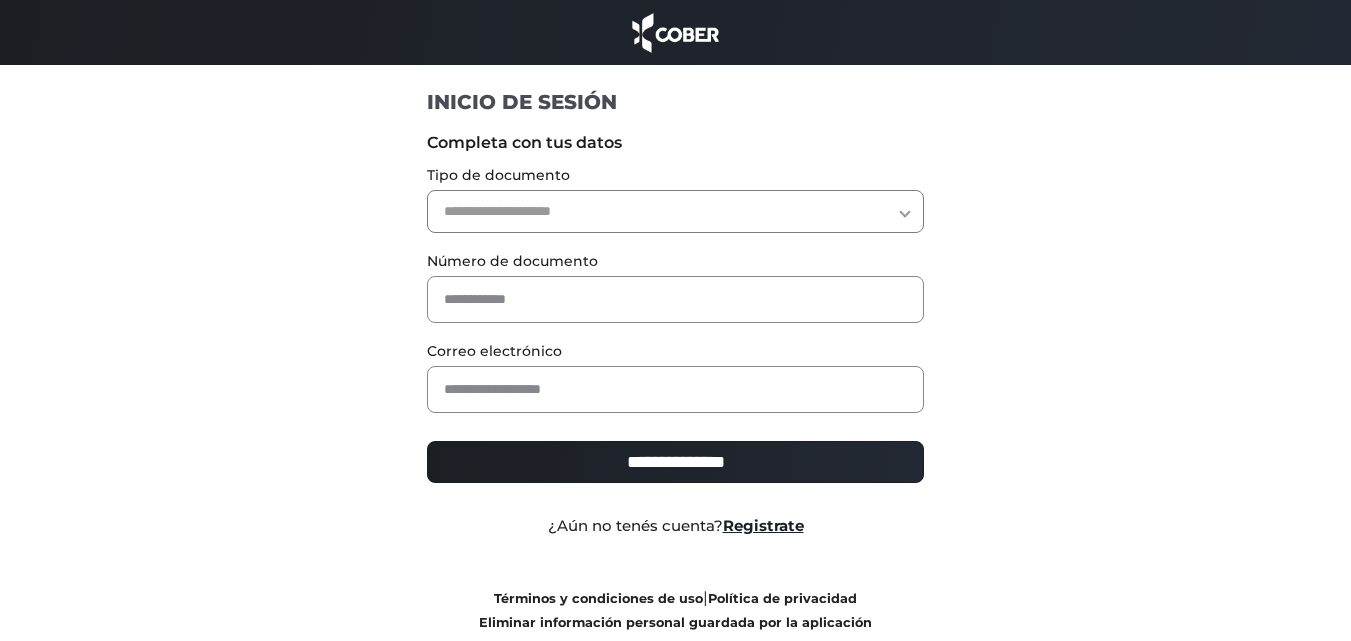 scroll, scrollTop: 0, scrollLeft: 0, axis: both 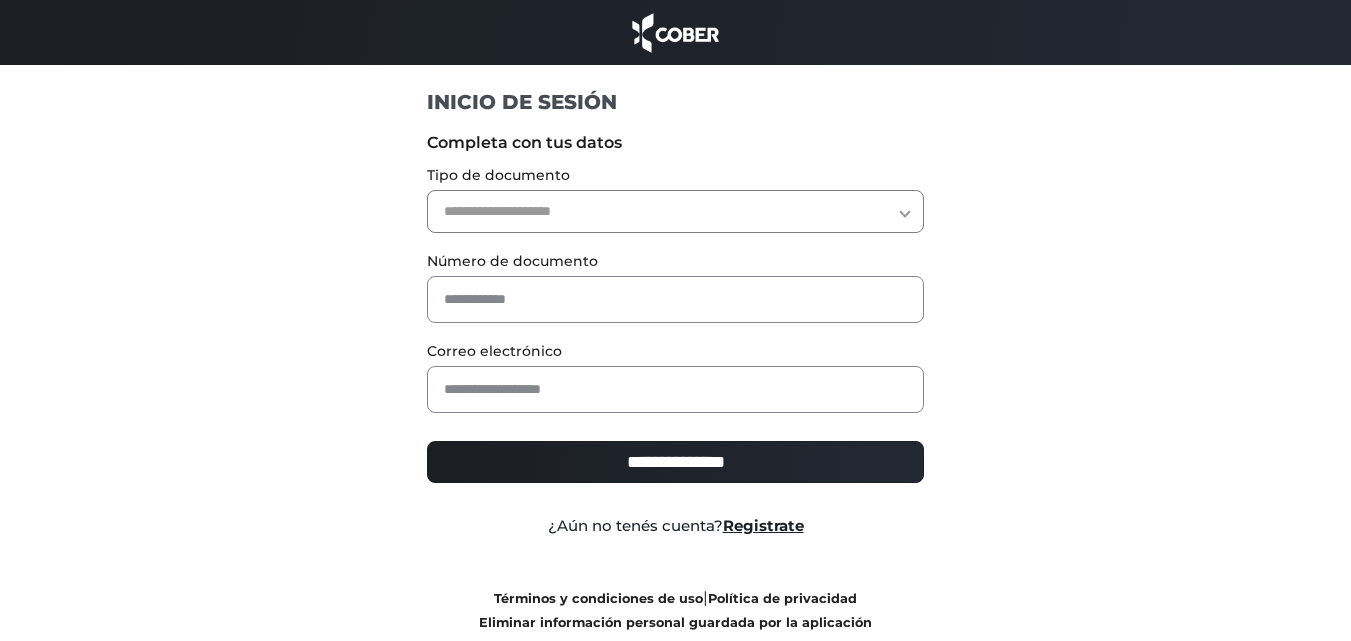 select on "***" 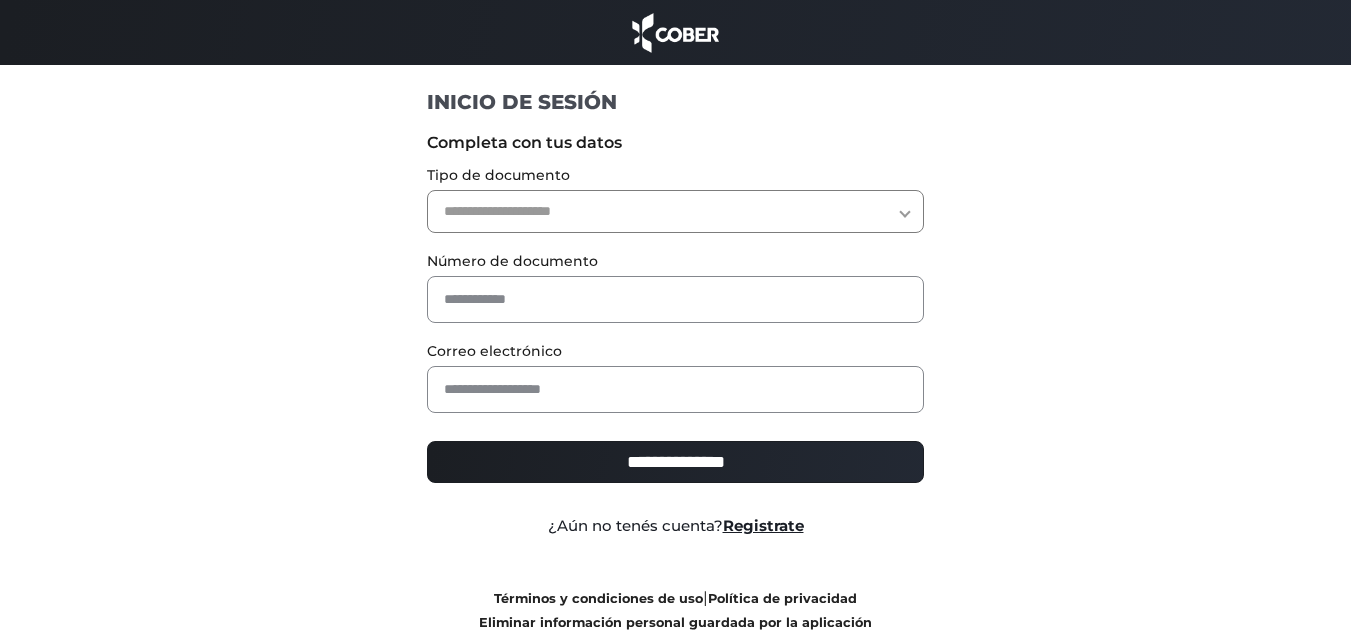 click on "**********" at bounding box center [675, 211] 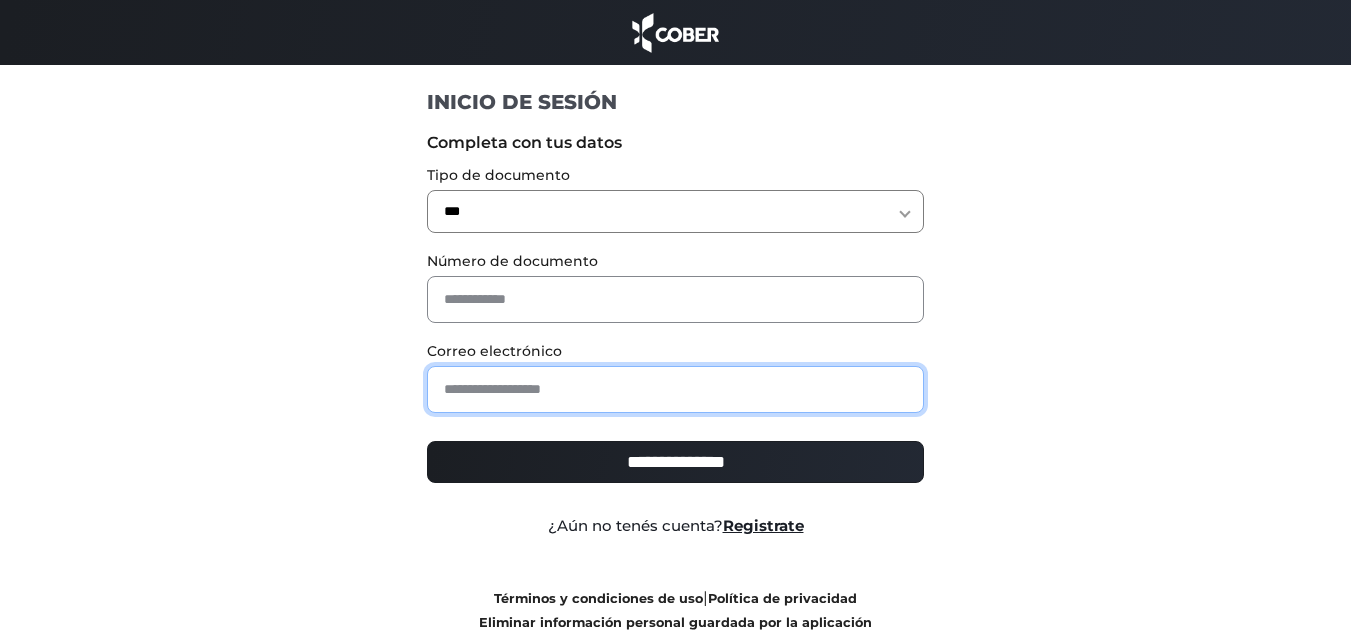 click at bounding box center (675, 389) 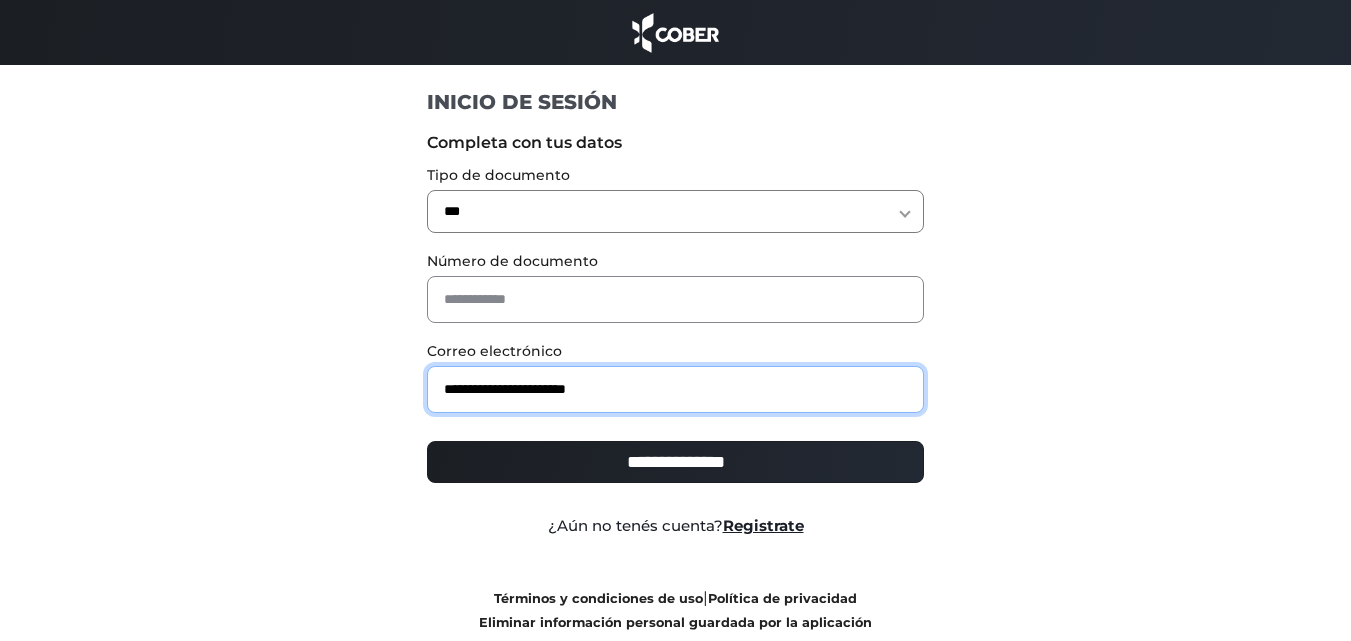 type on "**********" 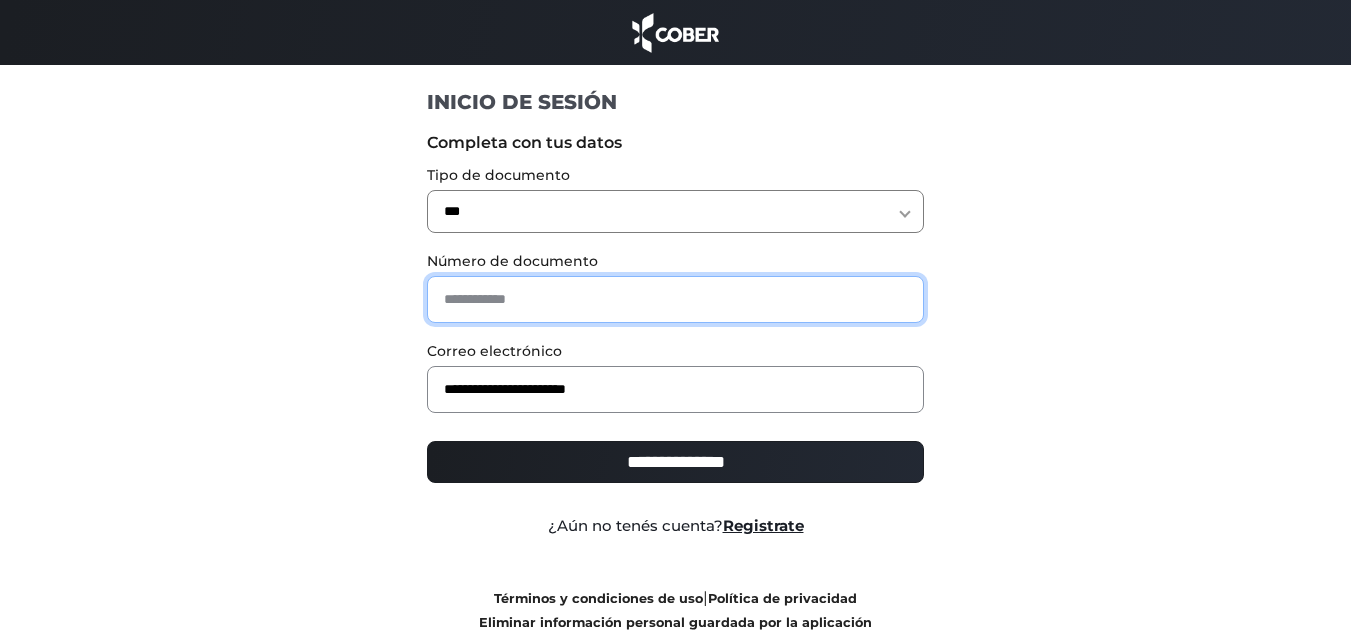 click at bounding box center [675, 299] 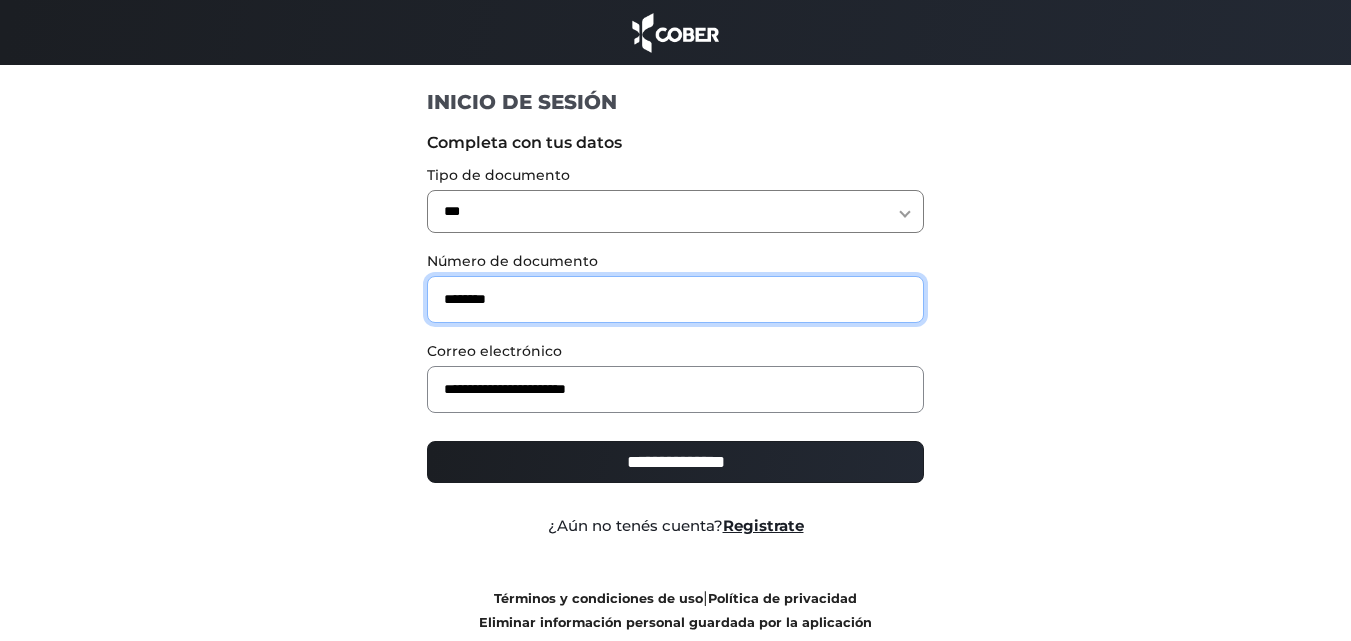type on "********" 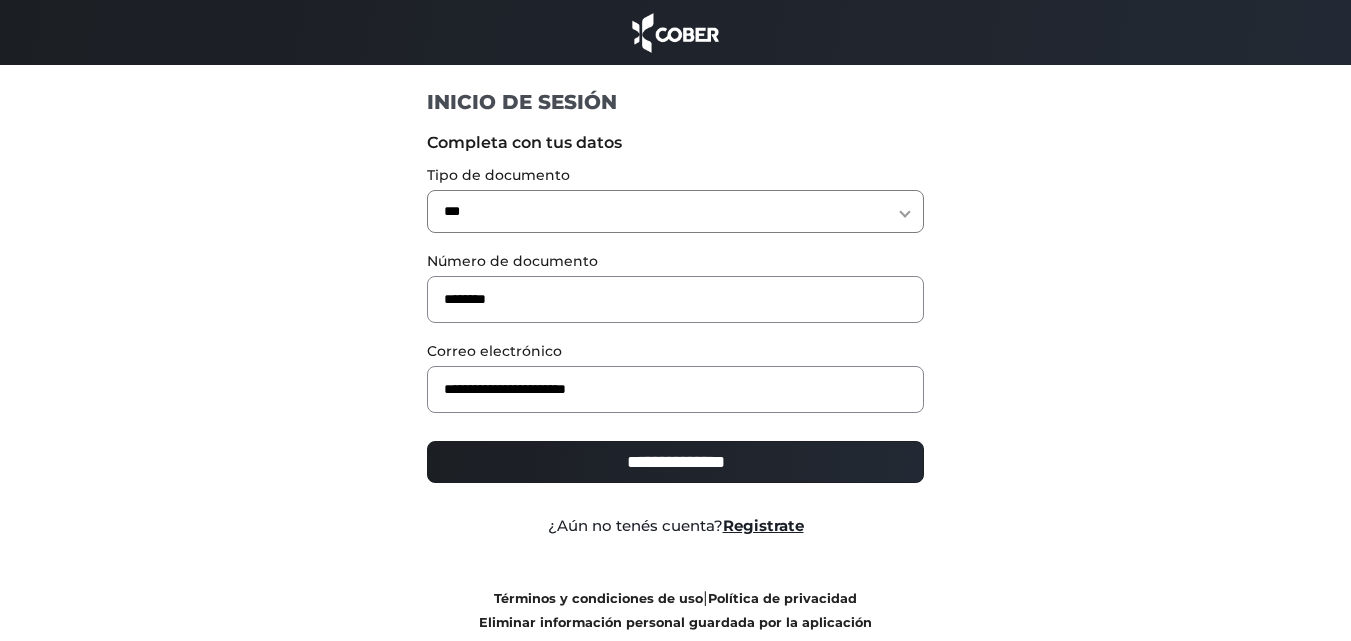 click on "**********" at bounding box center [675, 462] 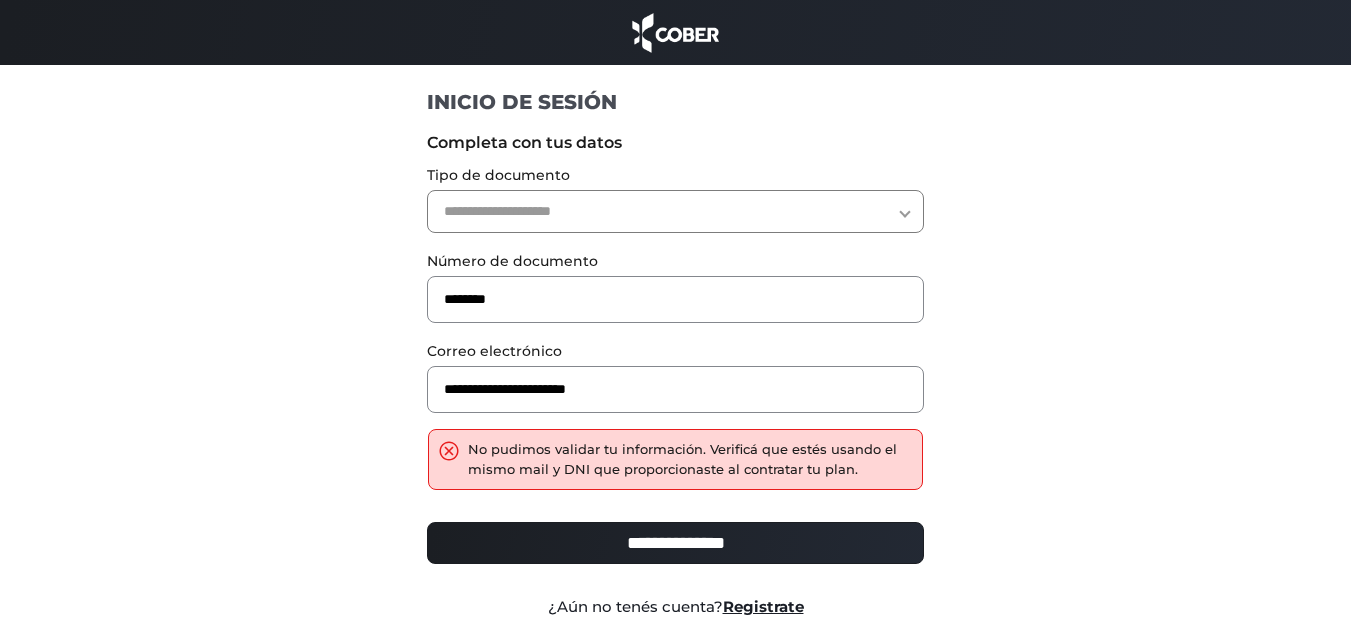 scroll, scrollTop: 0, scrollLeft: 0, axis: both 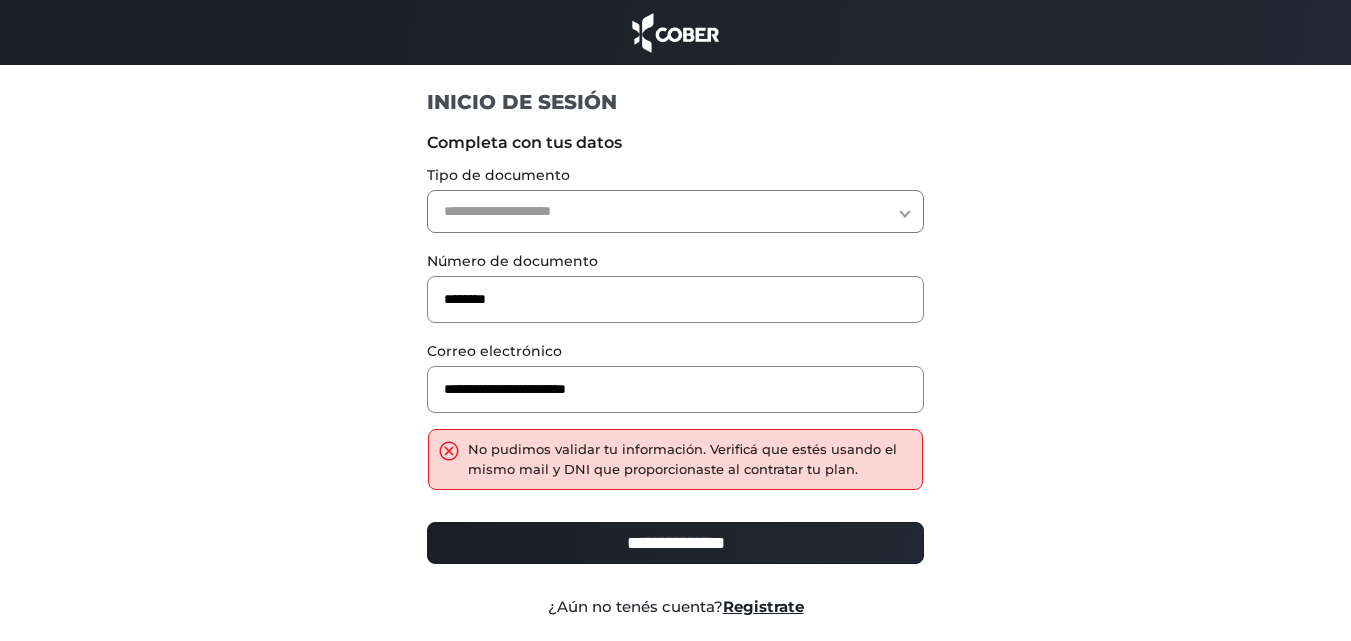 click on "**********" at bounding box center [675, 211] 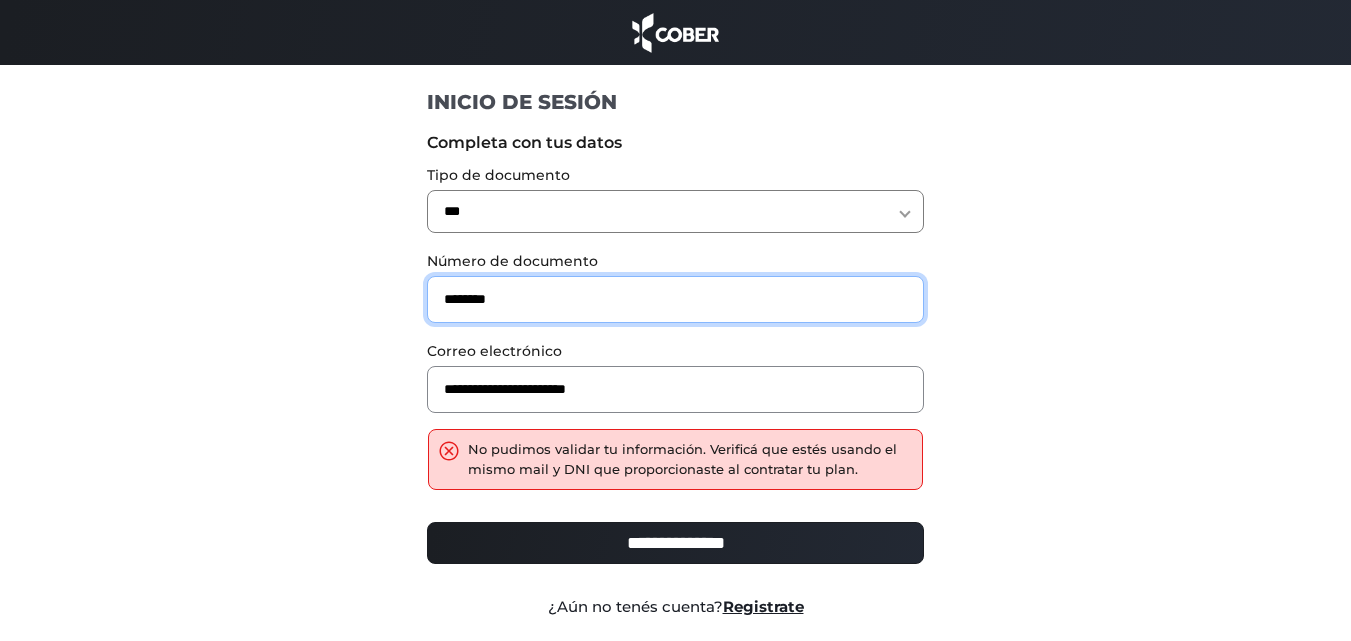 drag, startPoint x: 539, startPoint y: 294, endPoint x: 383, endPoint y: 309, distance: 156.7195 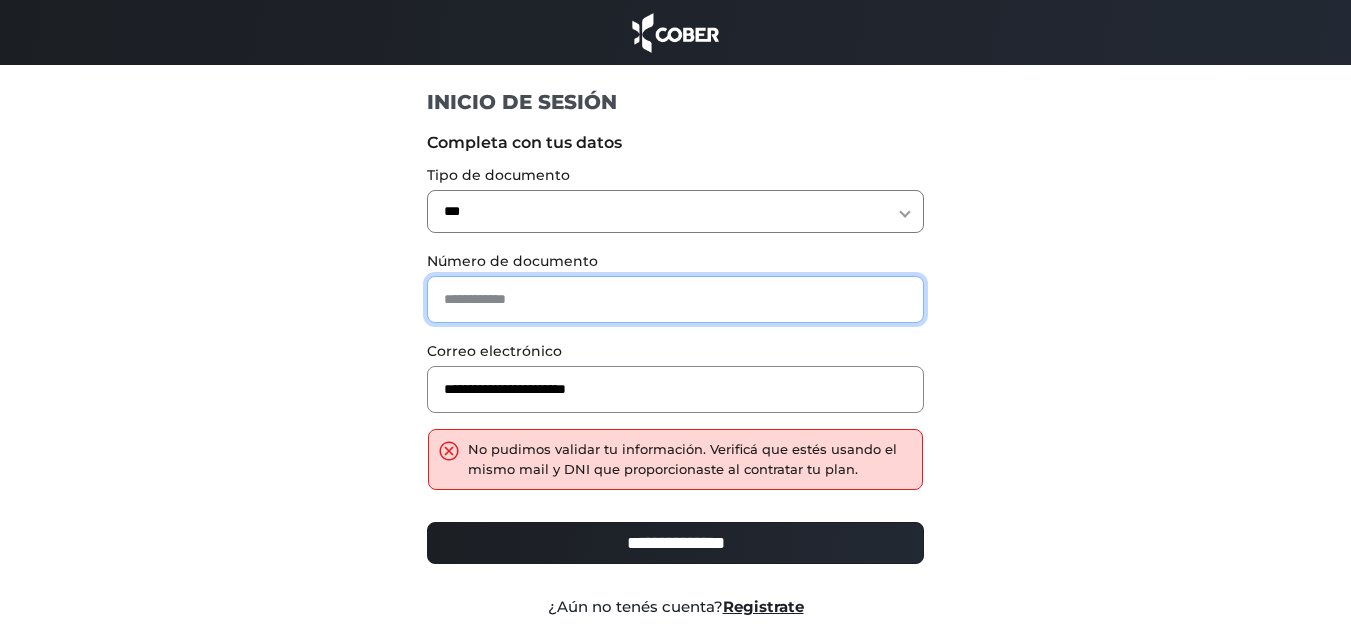 click at bounding box center (675, 299) 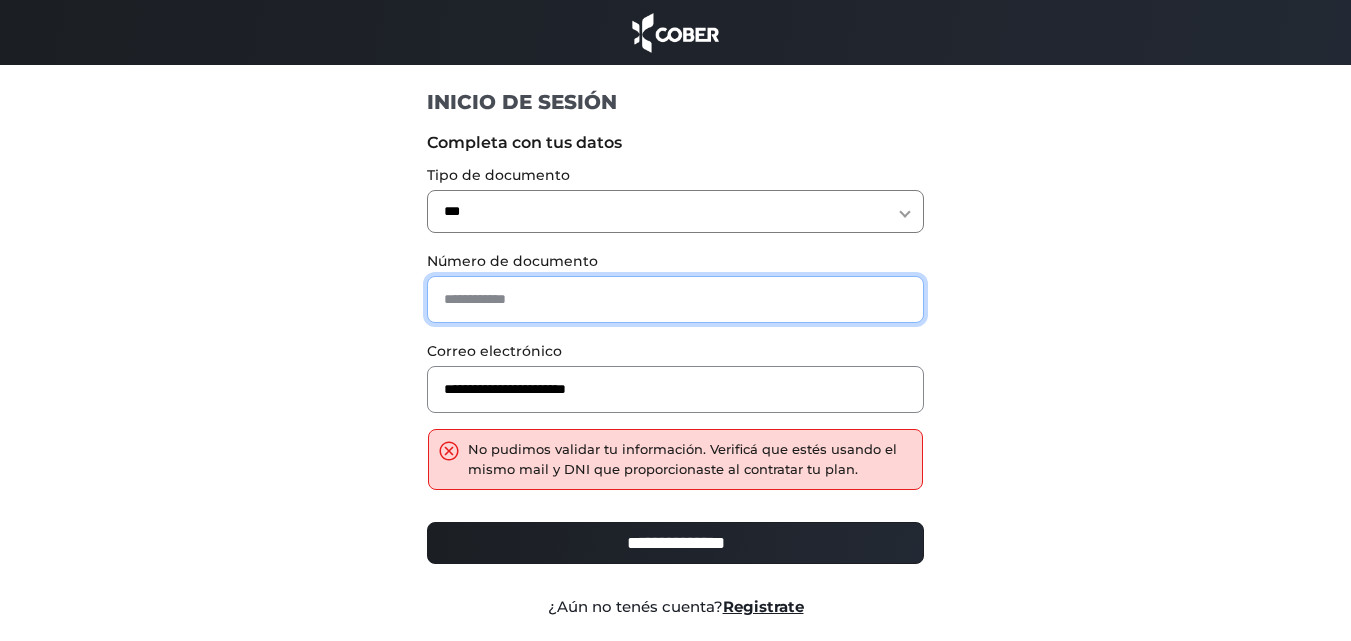 paste on "********" 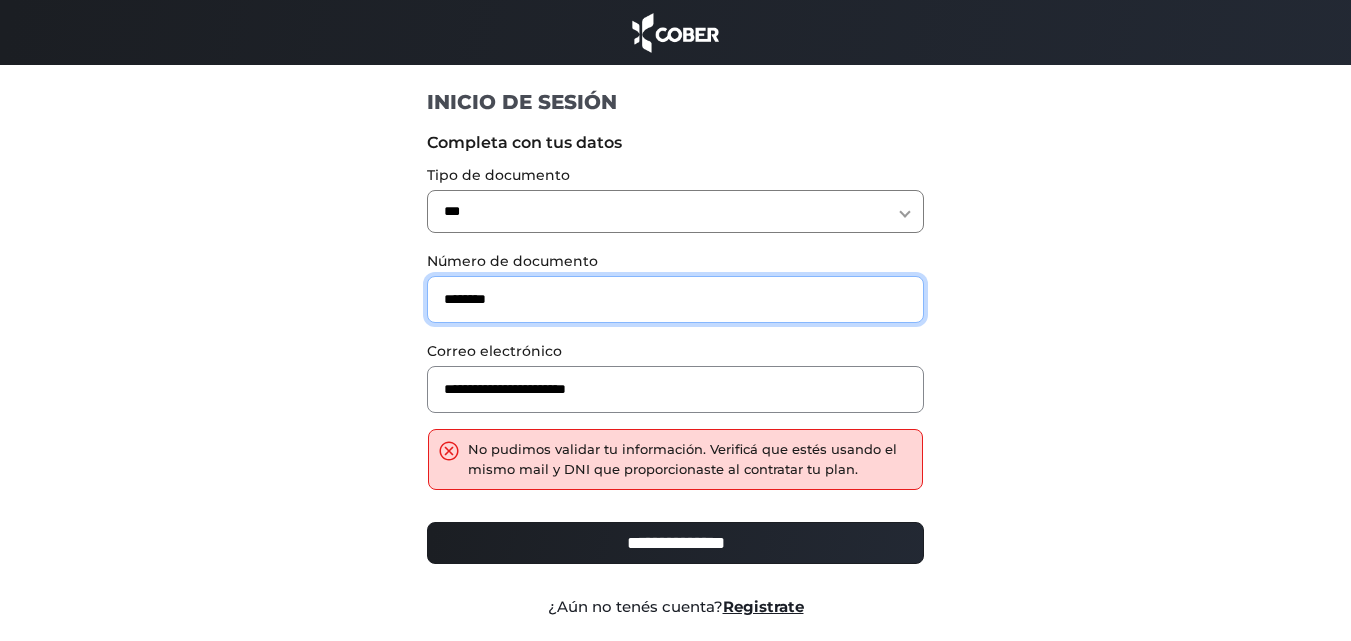 type on "********" 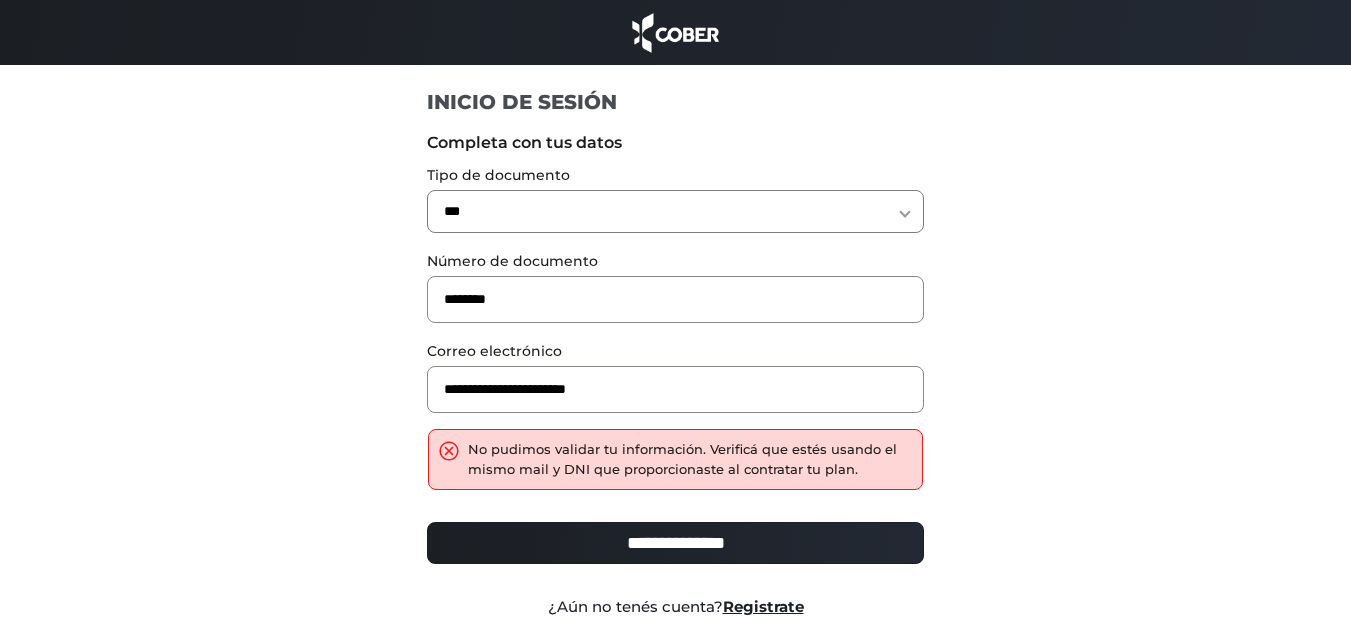 click on "**********" at bounding box center [675, 543] 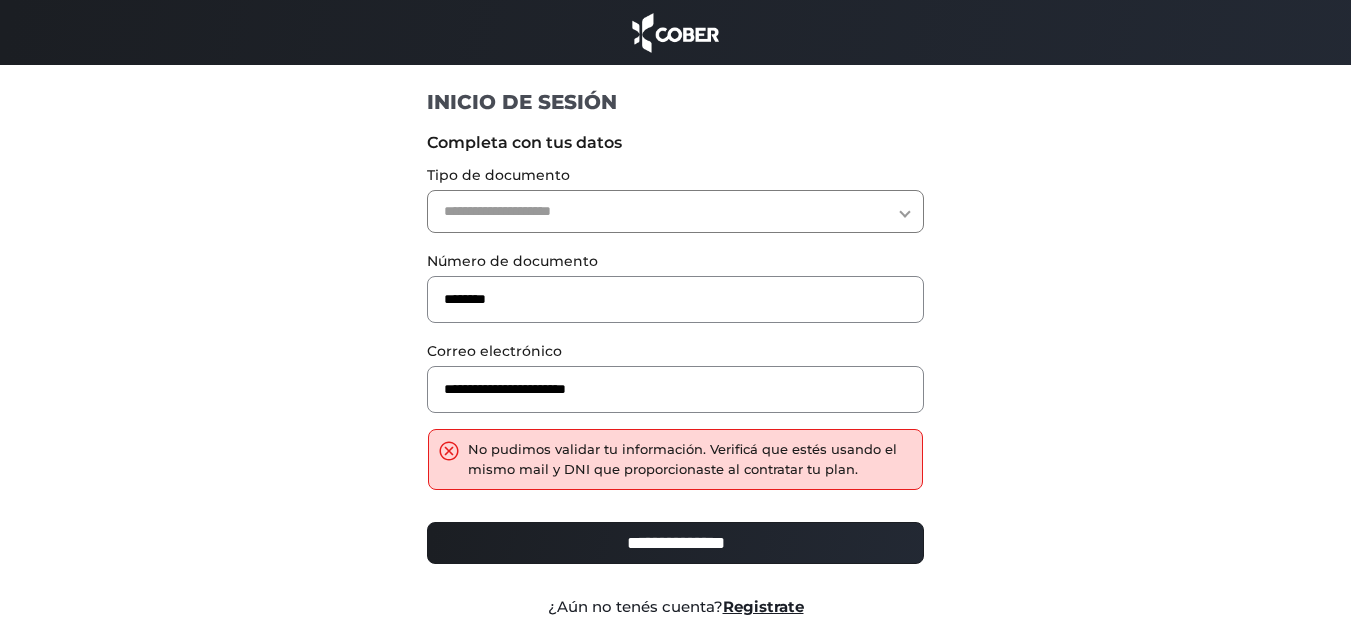 scroll, scrollTop: 0, scrollLeft: 0, axis: both 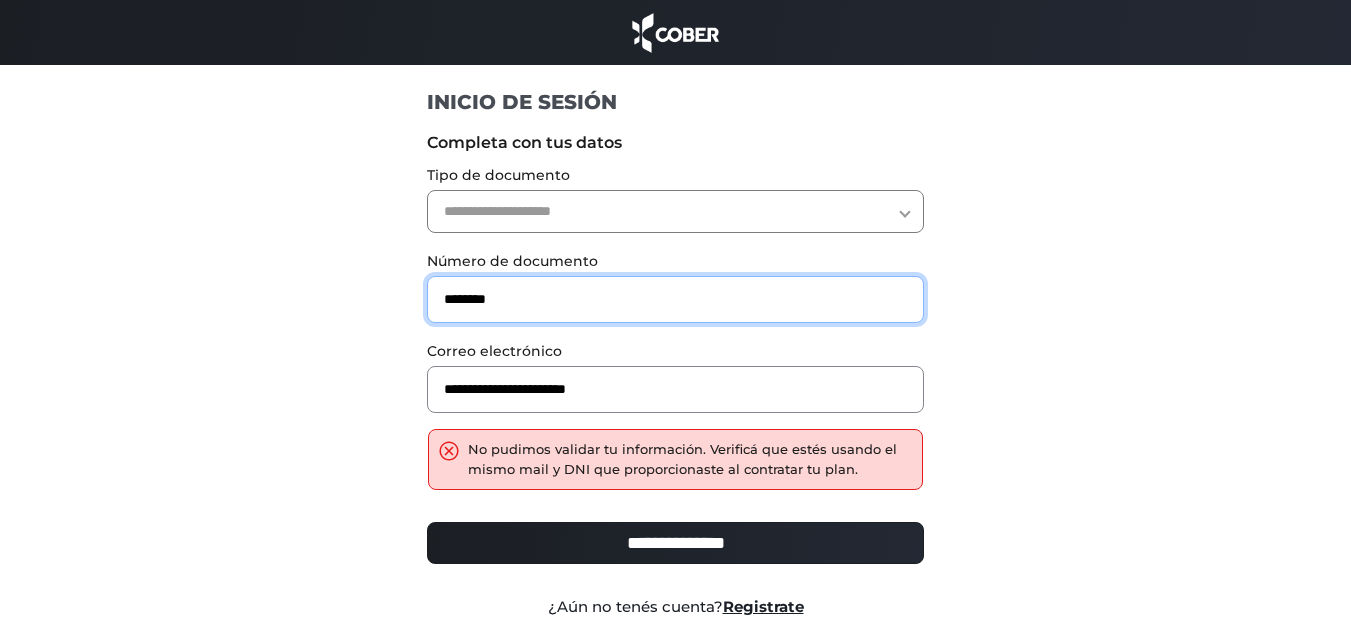 drag, startPoint x: 536, startPoint y: 298, endPoint x: 336, endPoint y: 297, distance: 200.0025 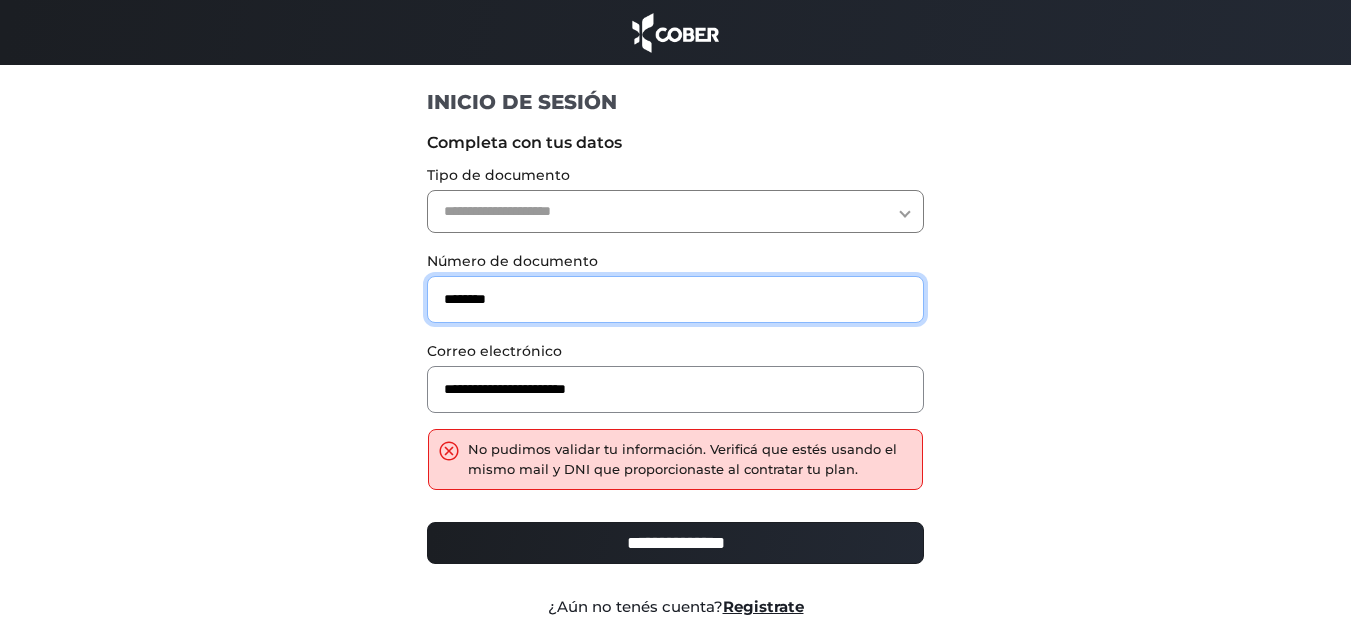 click on "**********" at bounding box center [676, 419] 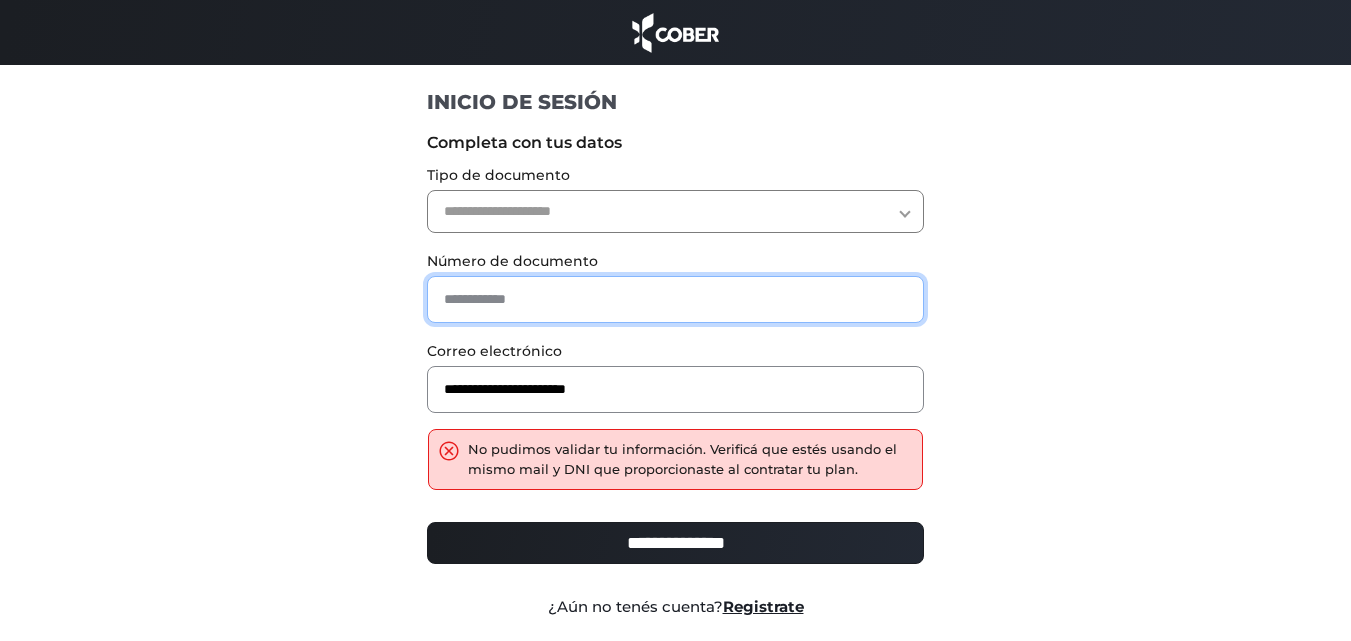click at bounding box center (675, 299) 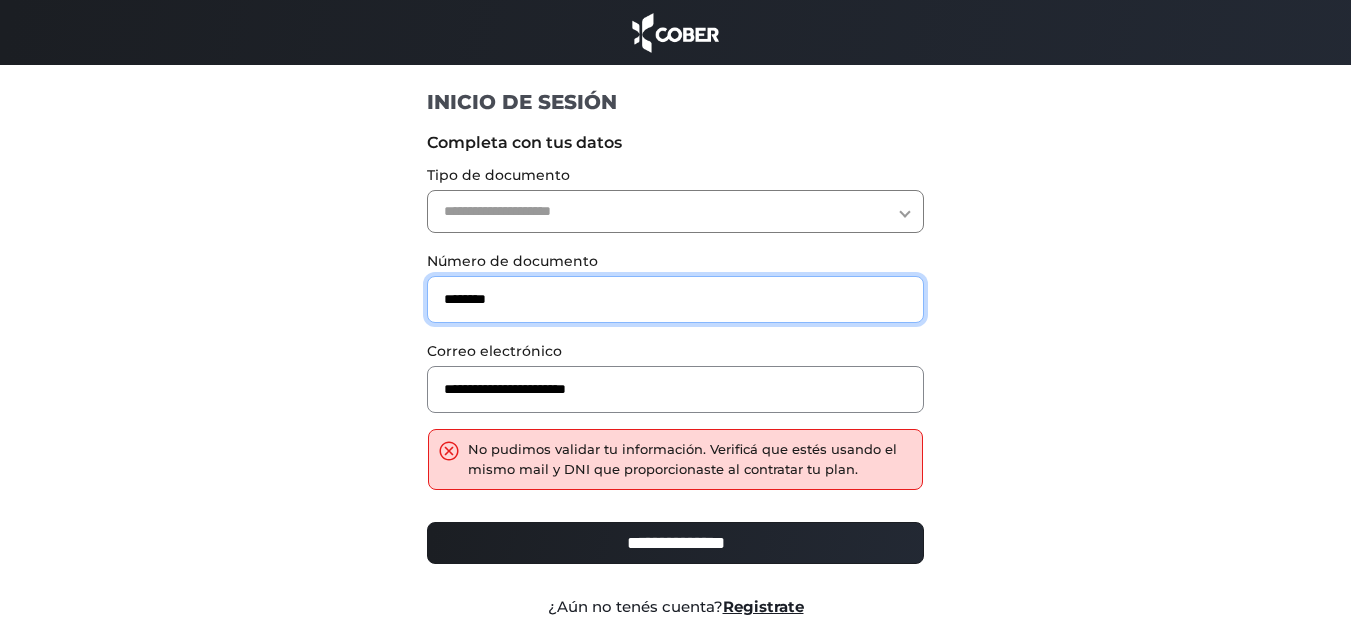 type on "********" 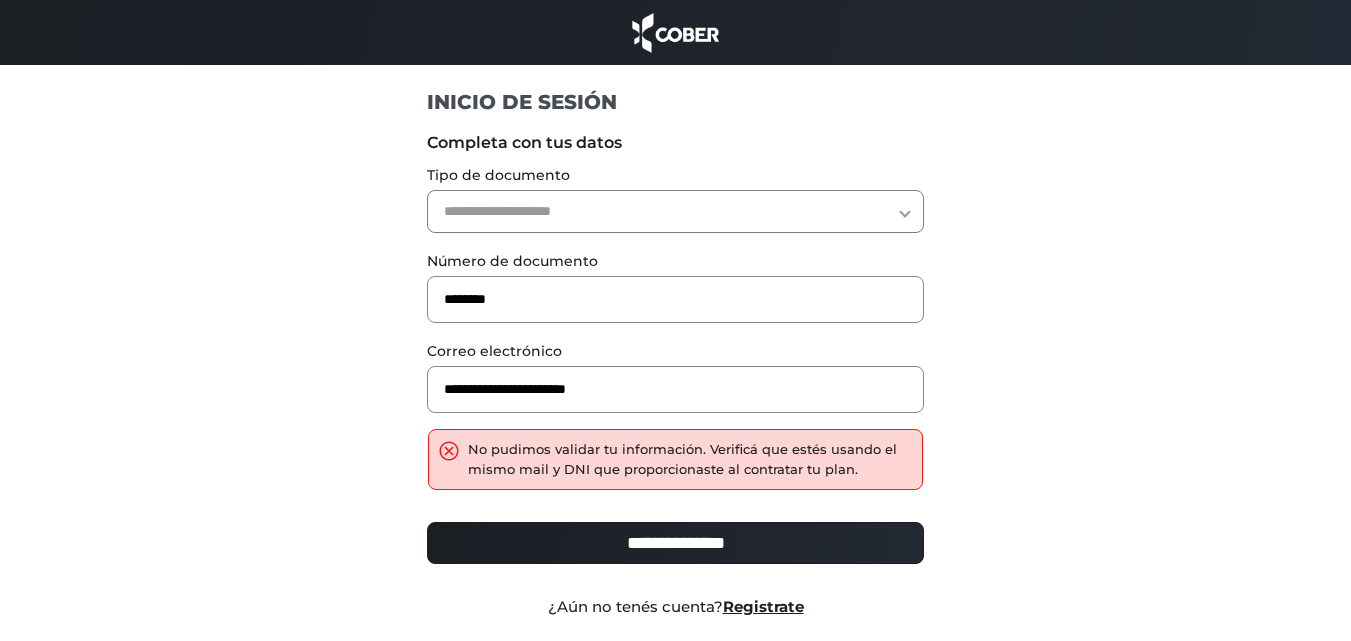 drag, startPoint x: 599, startPoint y: 205, endPoint x: 599, endPoint y: 219, distance: 14 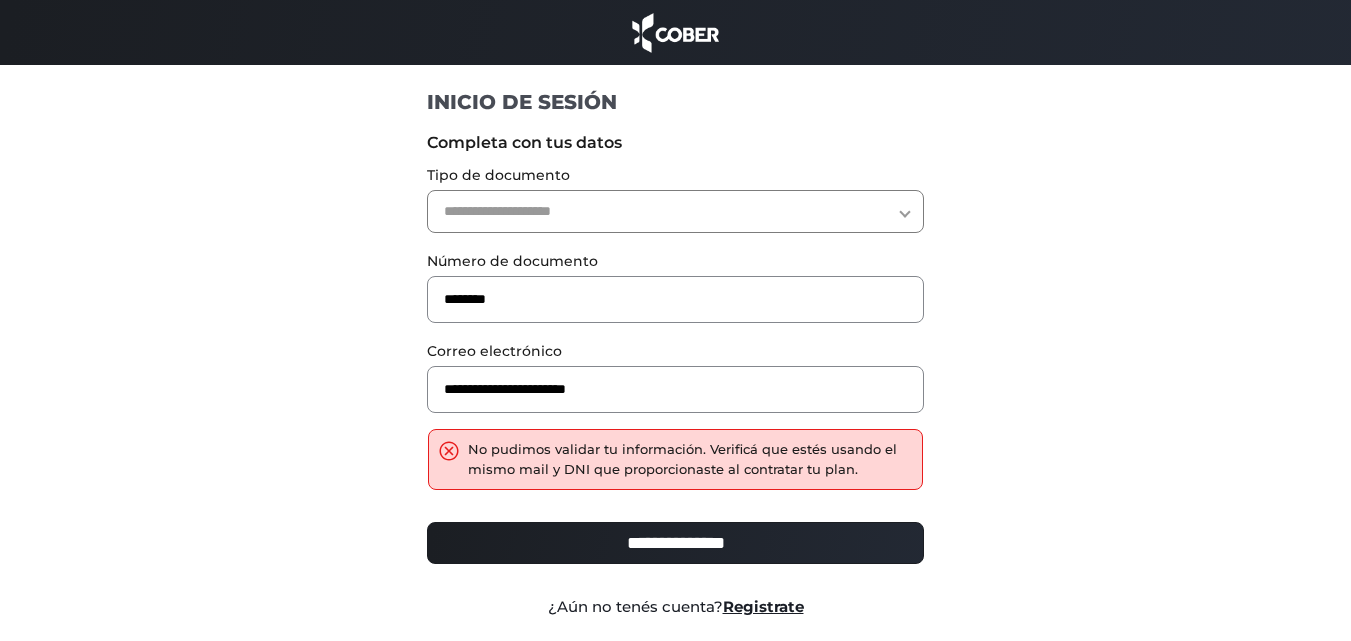click on "**********" at bounding box center (675, 211) 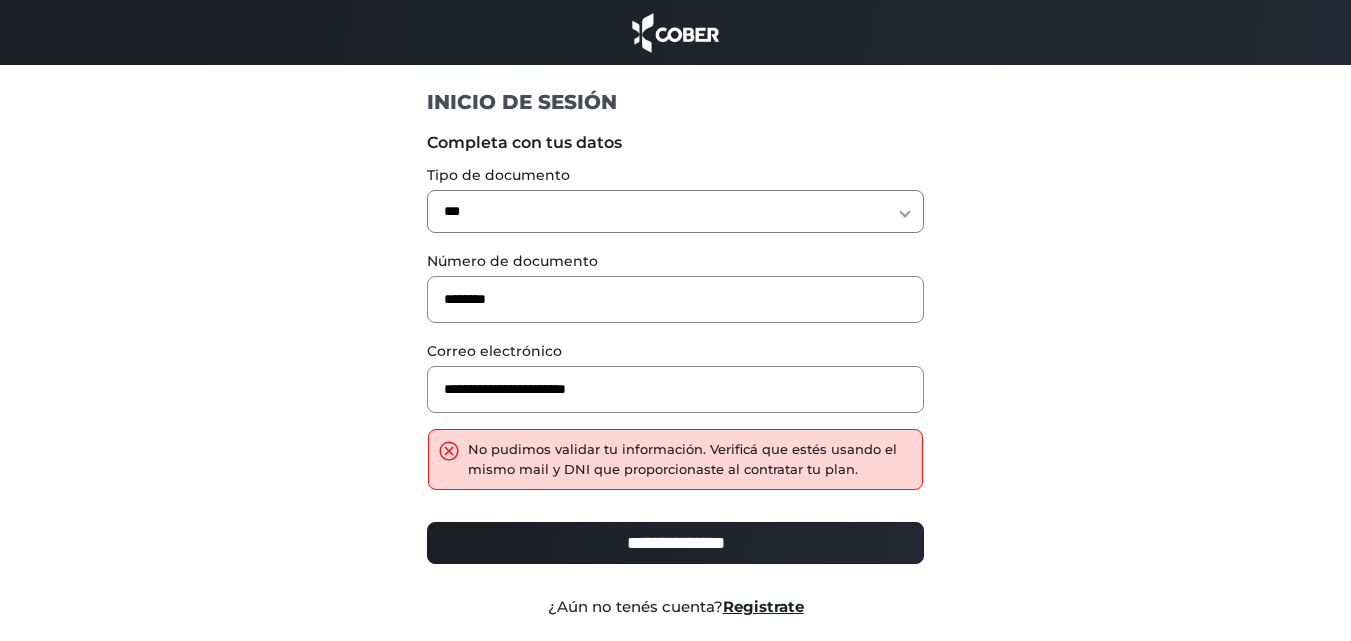 click on "**********" at bounding box center [675, 543] 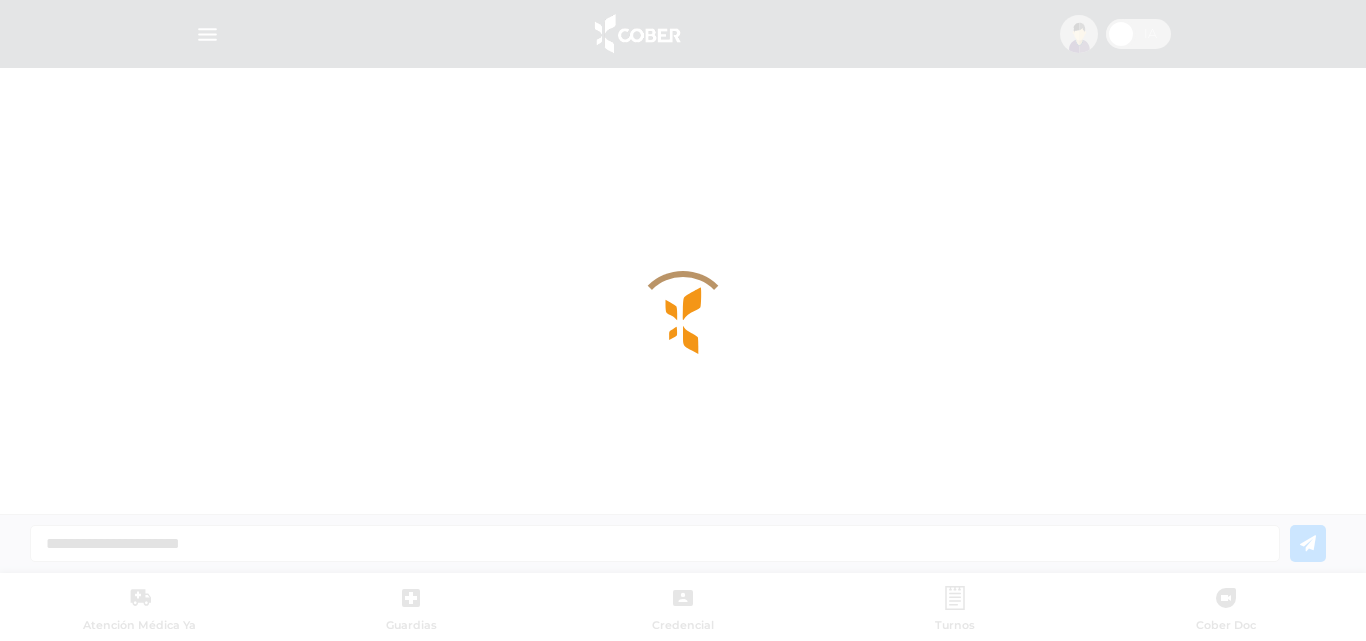 scroll, scrollTop: 0, scrollLeft: 0, axis: both 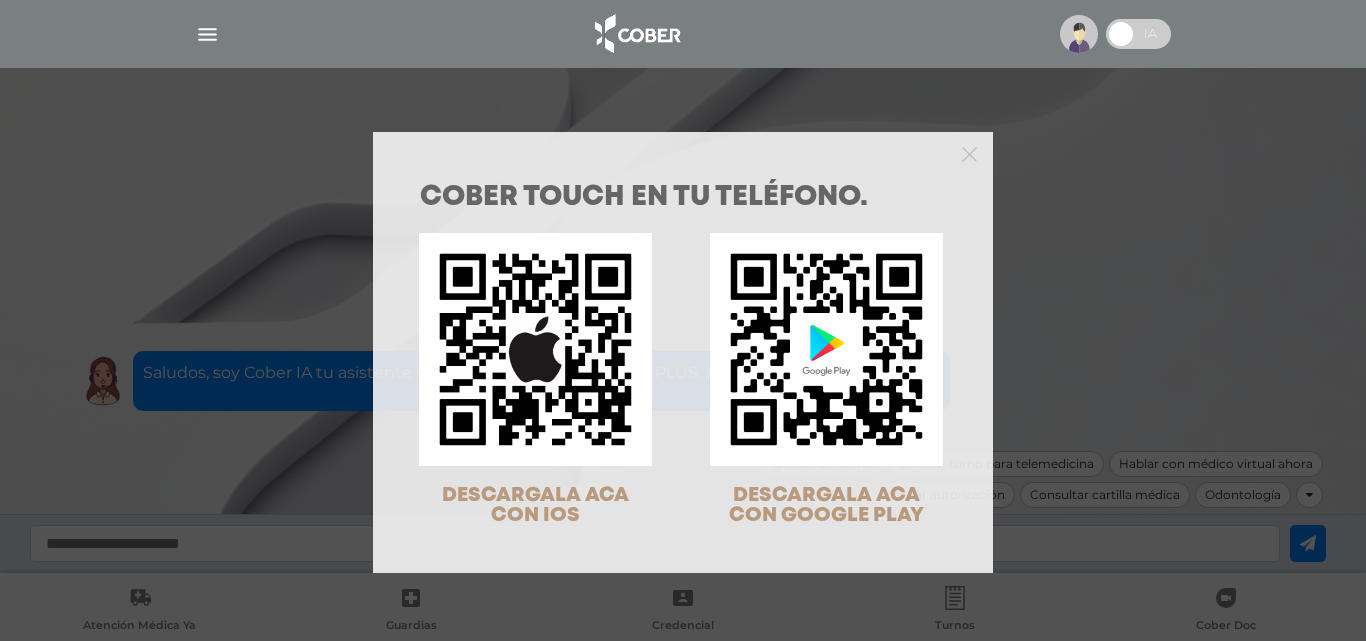 click at bounding box center (683, 152) 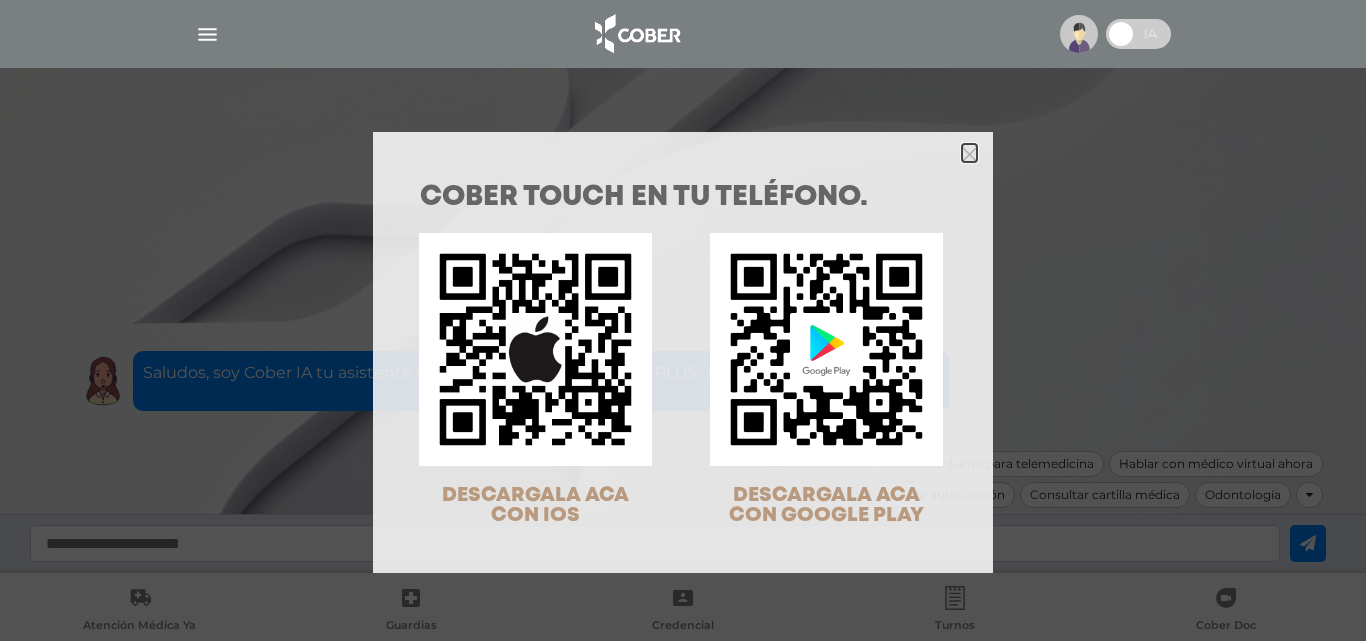 click 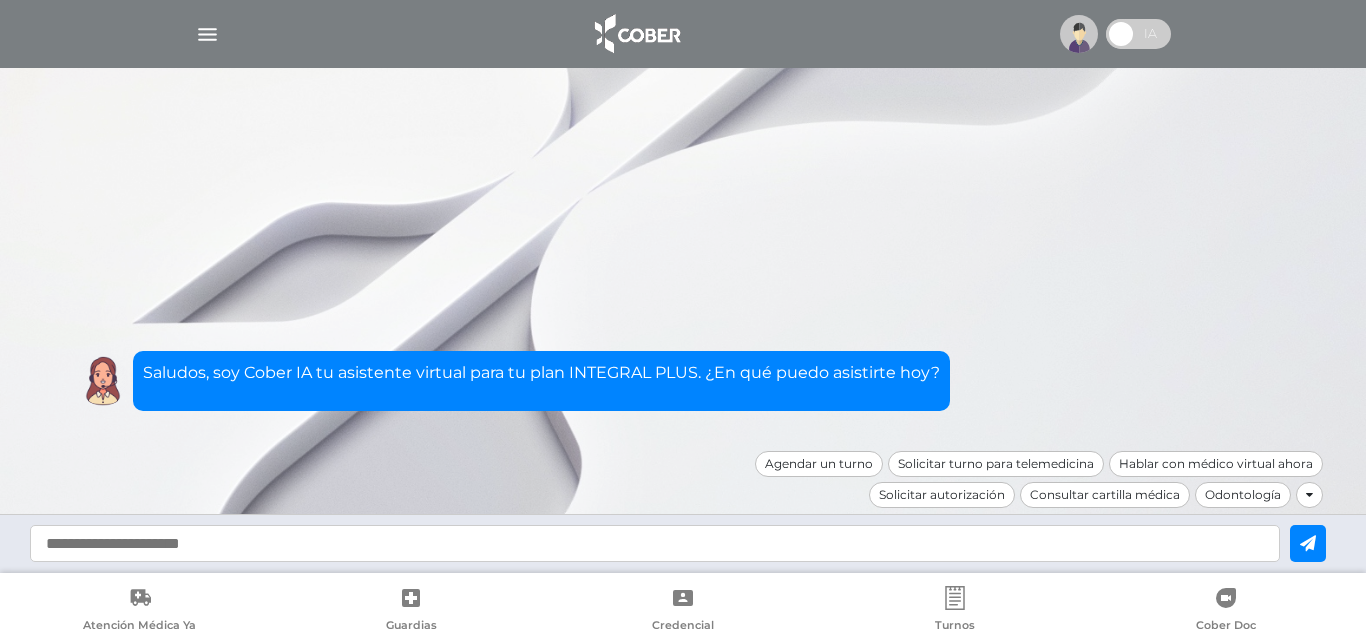 click at bounding box center [207, 34] 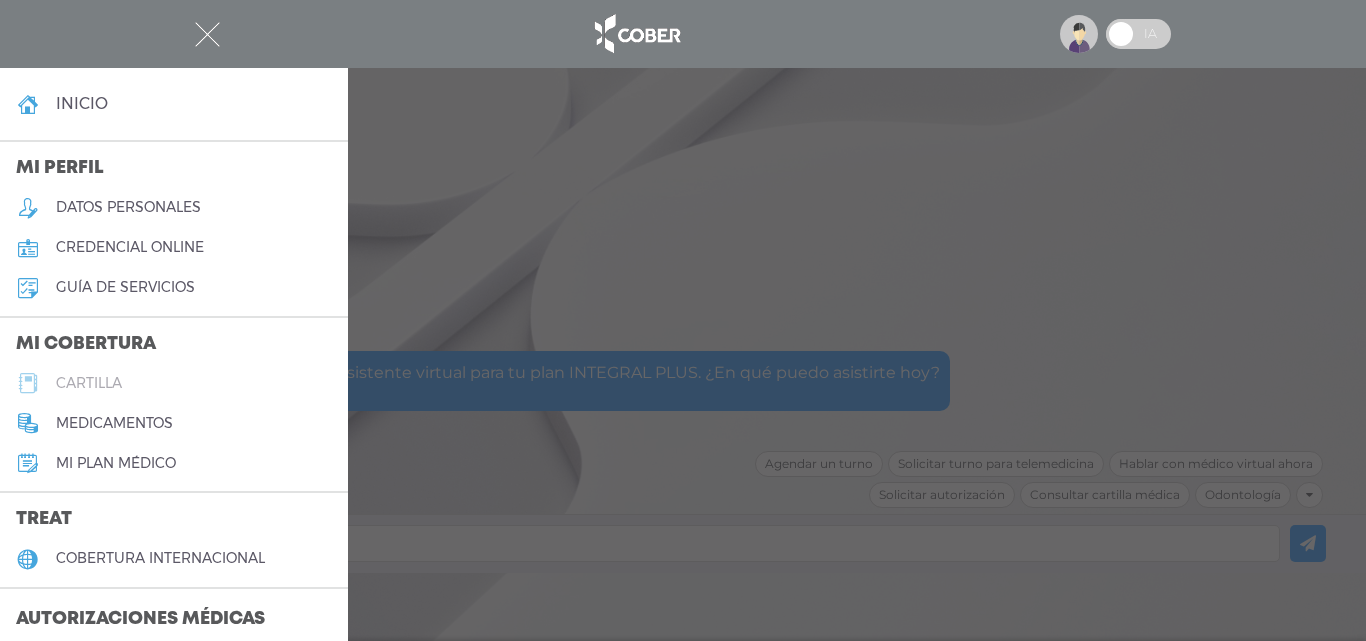 click on "cartilla" at bounding box center (89, 383) 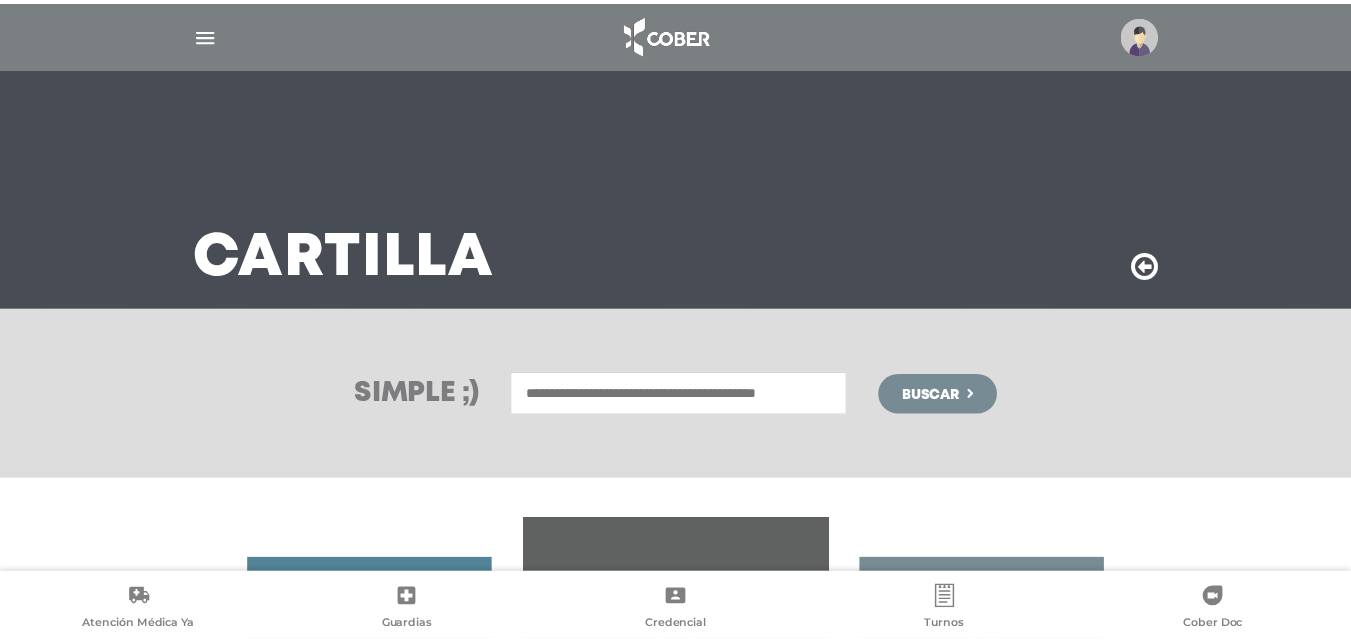 scroll, scrollTop: 0, scrollLeft: 0, axis: both 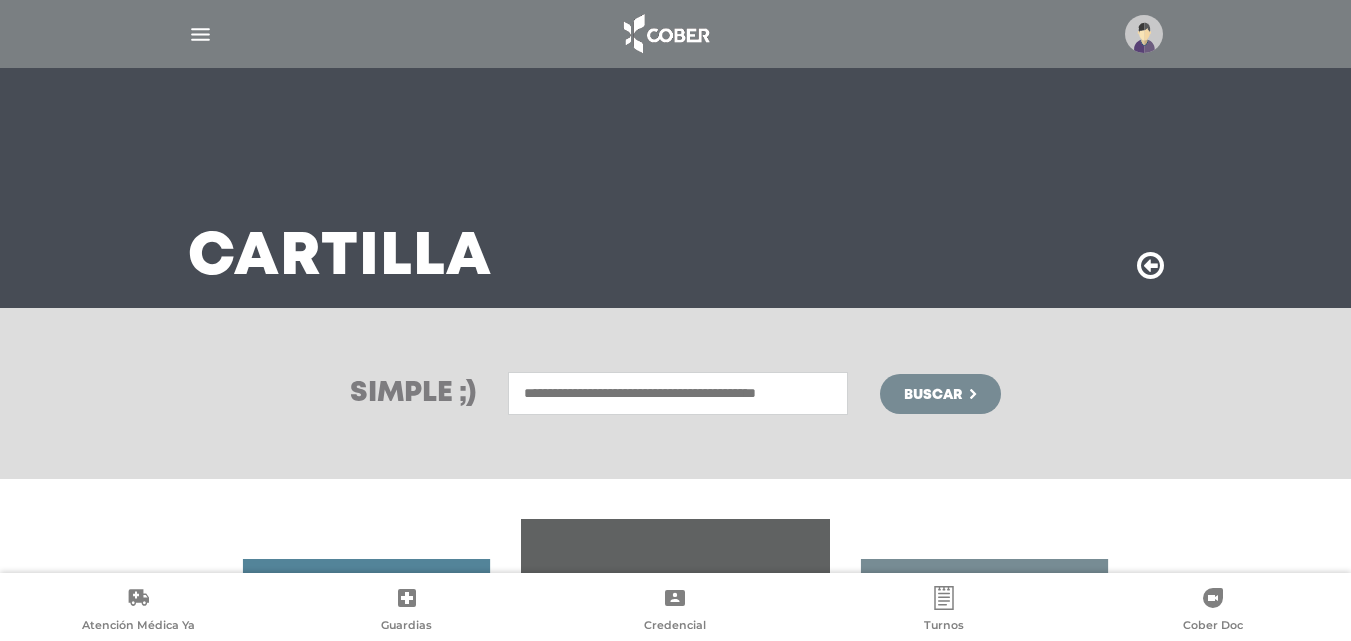 click at bounding box center (678, 393) 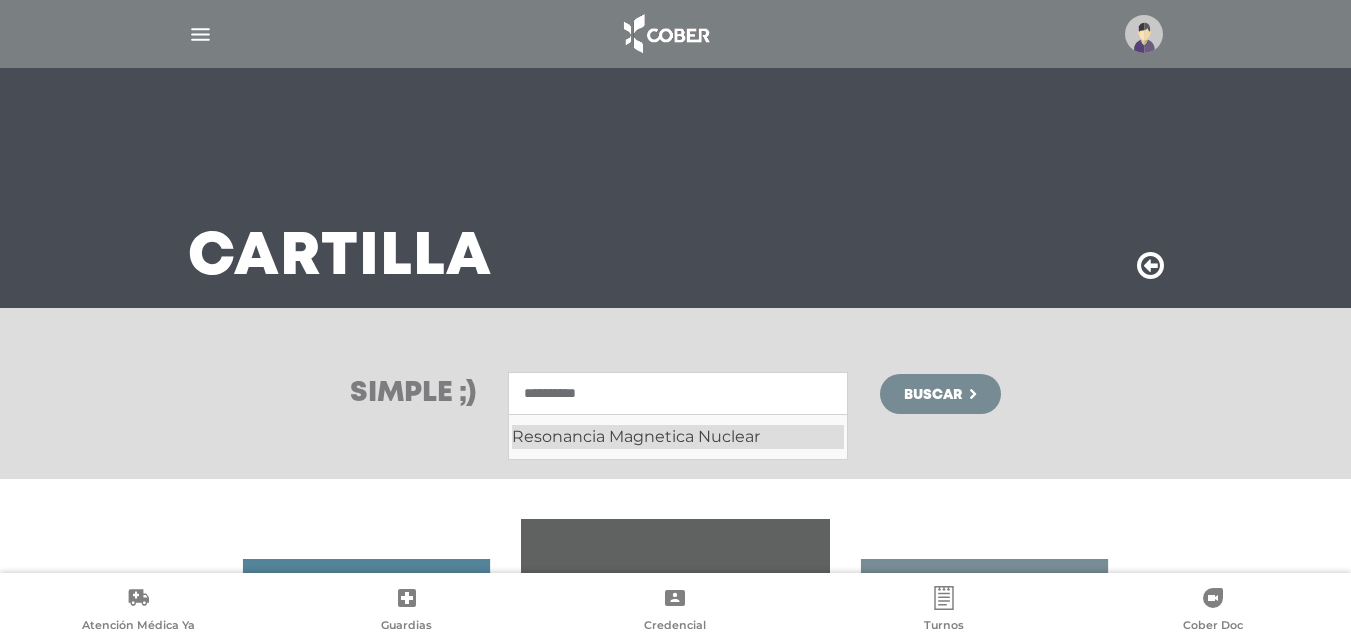 click on "Resonancia Magnetica Nuclear" at bounding box center (678, 437) 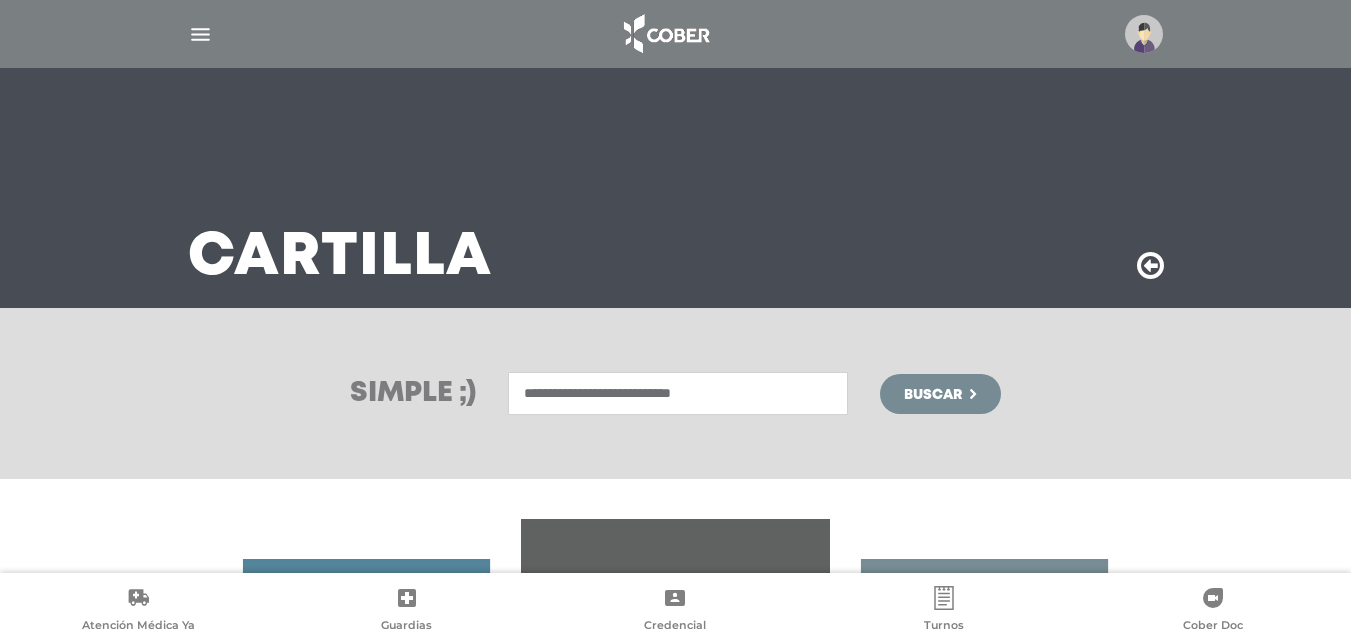 type on "**********" 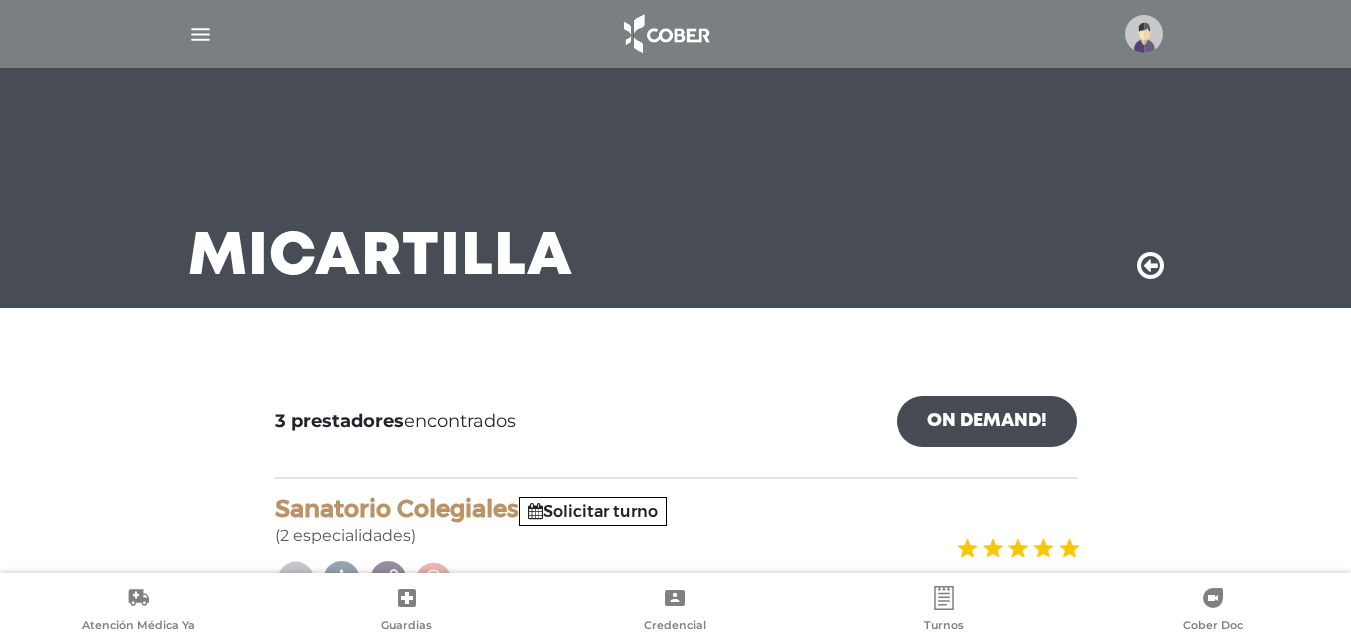 scroll, scrollTop: 620, scrollLeft: 0, axis: vertical 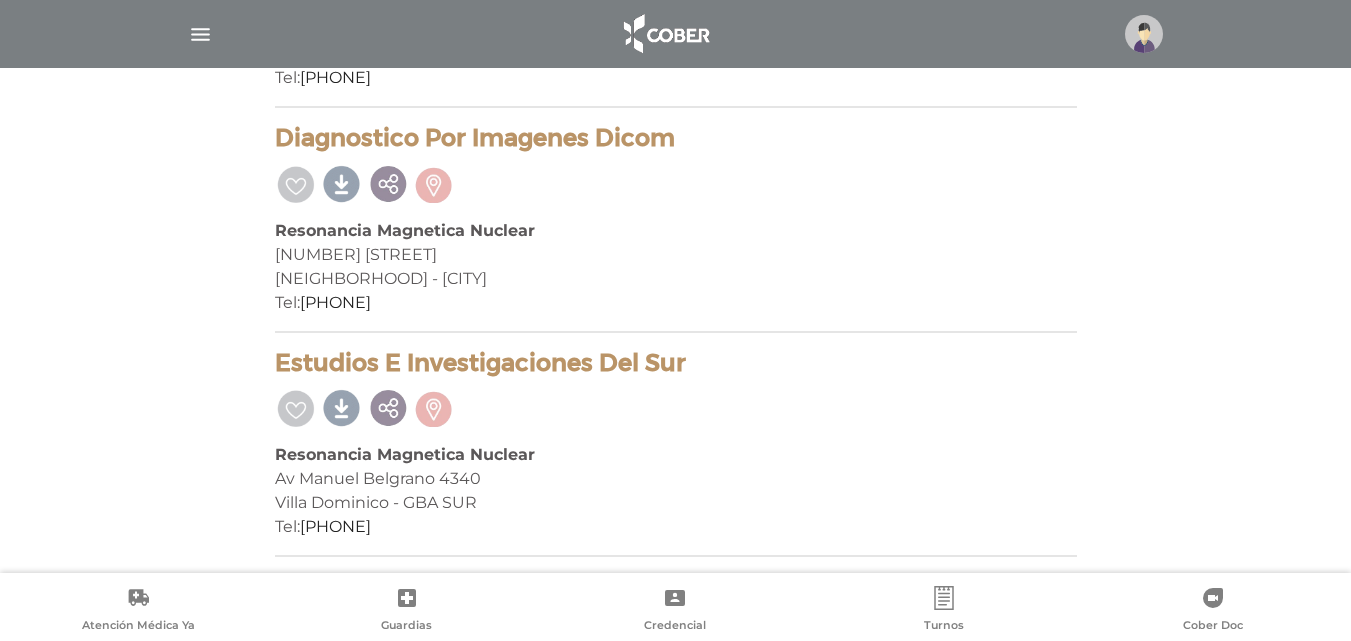 click on "3 prestadores  encontrados
On Demand!
mostrar en mi área
Mostrar en mapa
Demasiados resultados. Refiná la búsqueda para cargar el mapa.
cargando mapa
Sanatorio Colegiales																																						  Solicitar turno
(2 especialidades)
Resonancia Magnetica Nuclear, Resonancia Magnetica Nuclear 																							[NUMBER] [STREET]" at bounding box center [676, 154] 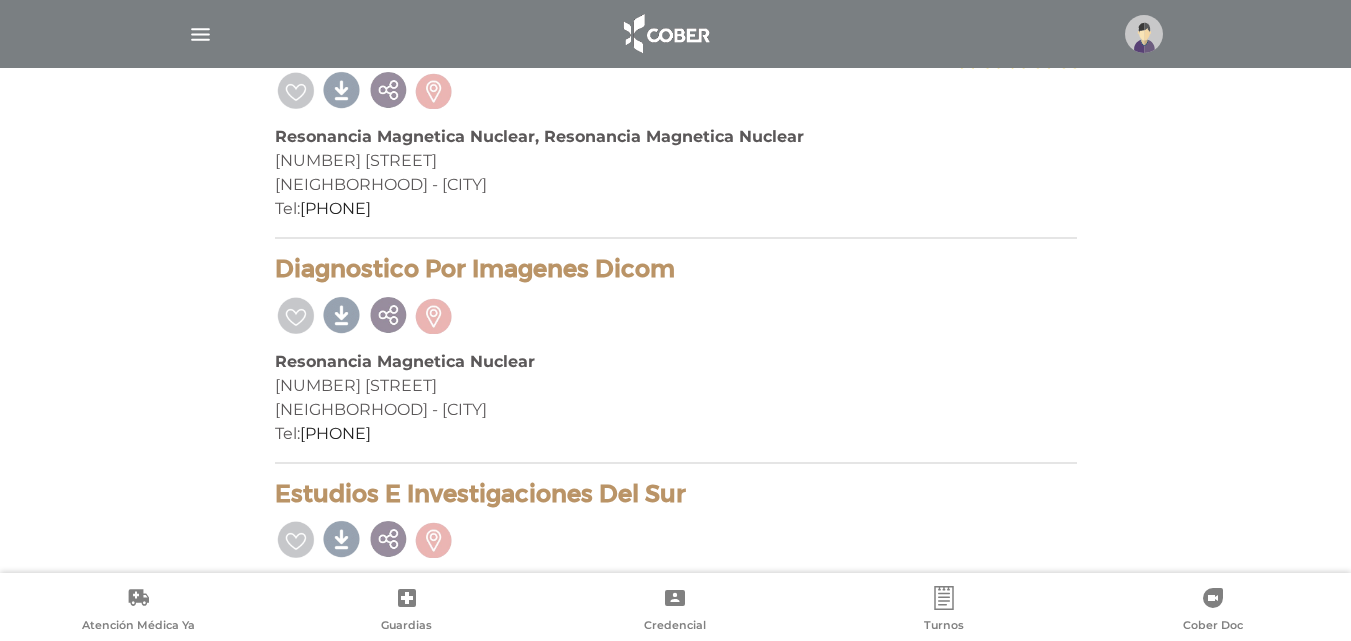 scroll, scrollTop: 620, scrollLeft: 0, axis: vertical 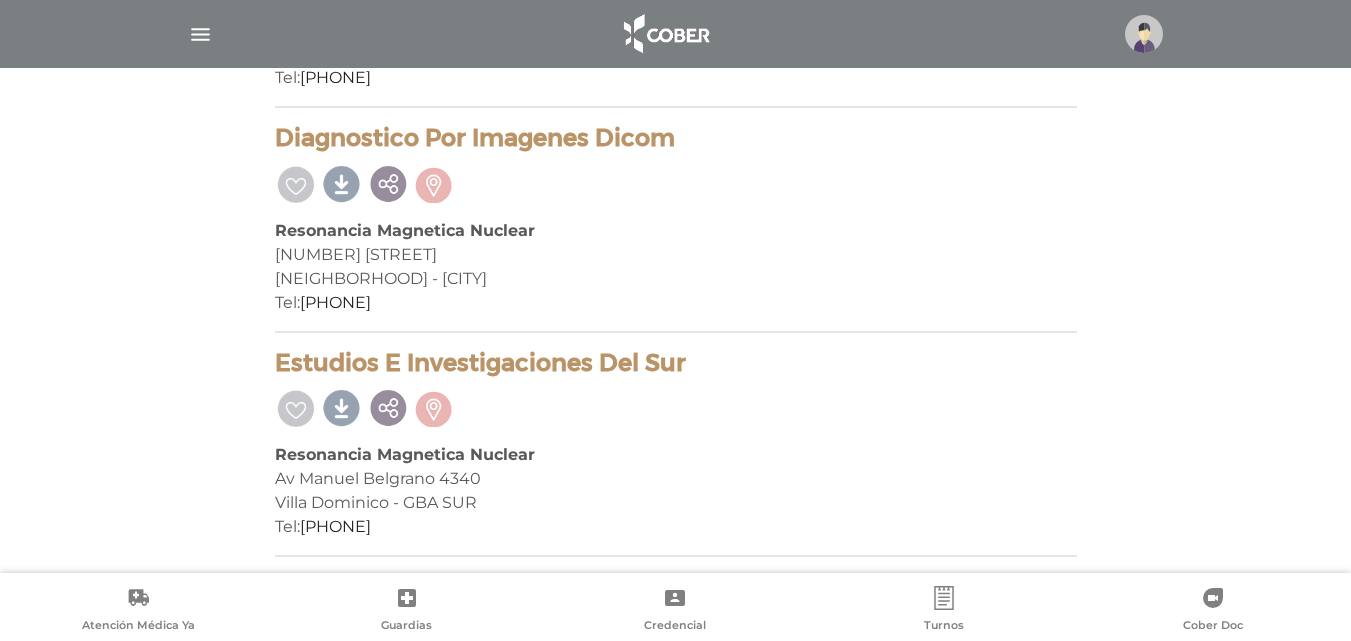 drag, startPoint x: 268, startPoint y: 495, endPoint x: 486, endPoint y: 524, distance: 219.92044 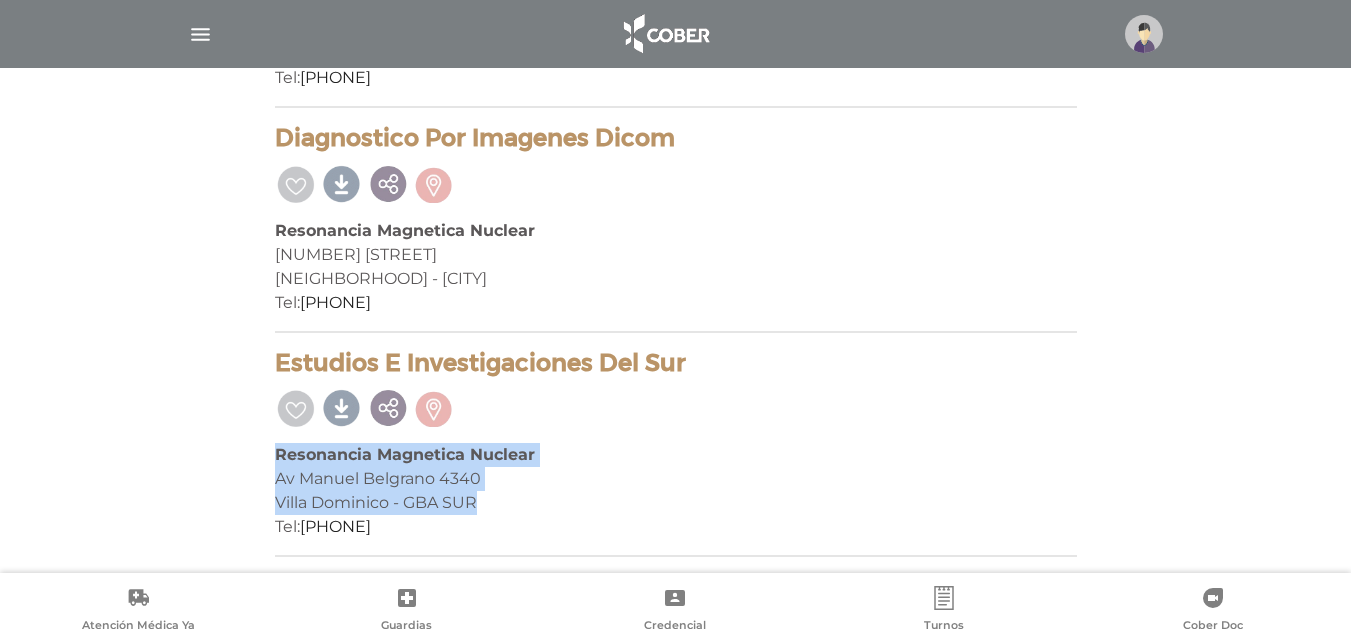 drag, startPoint x: 528, startPoint y: 501, endPoint x: 237, endPoint y: 463, distance: 293.4706 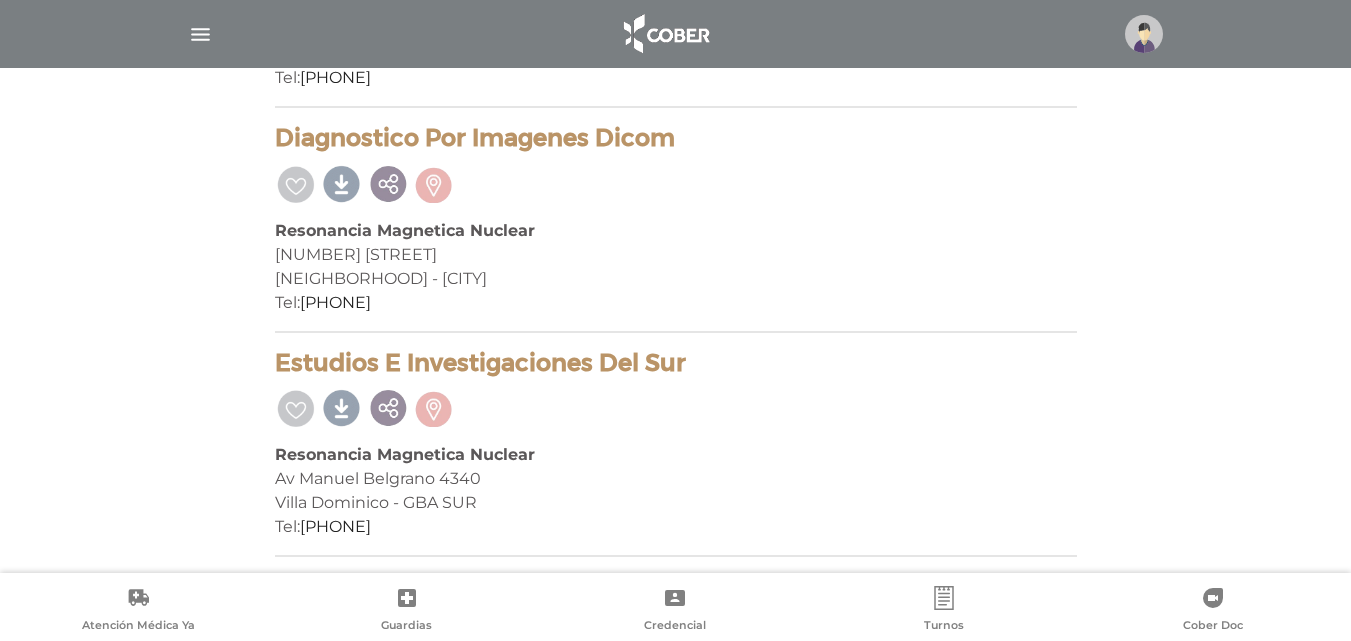 click on "[NEIGHBORHOOD] - [CITY]" at bounding box center (676, 279) 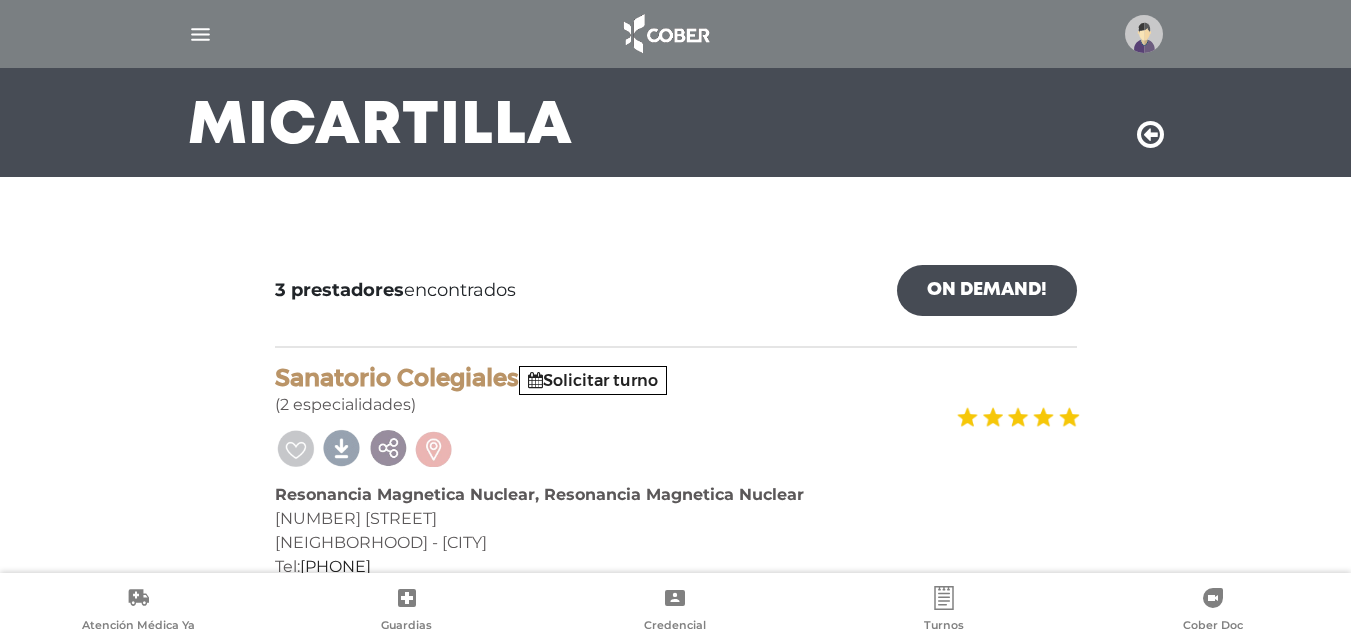 scroll, scrollTop: 333, scrollLeft: 0, axis: vertical 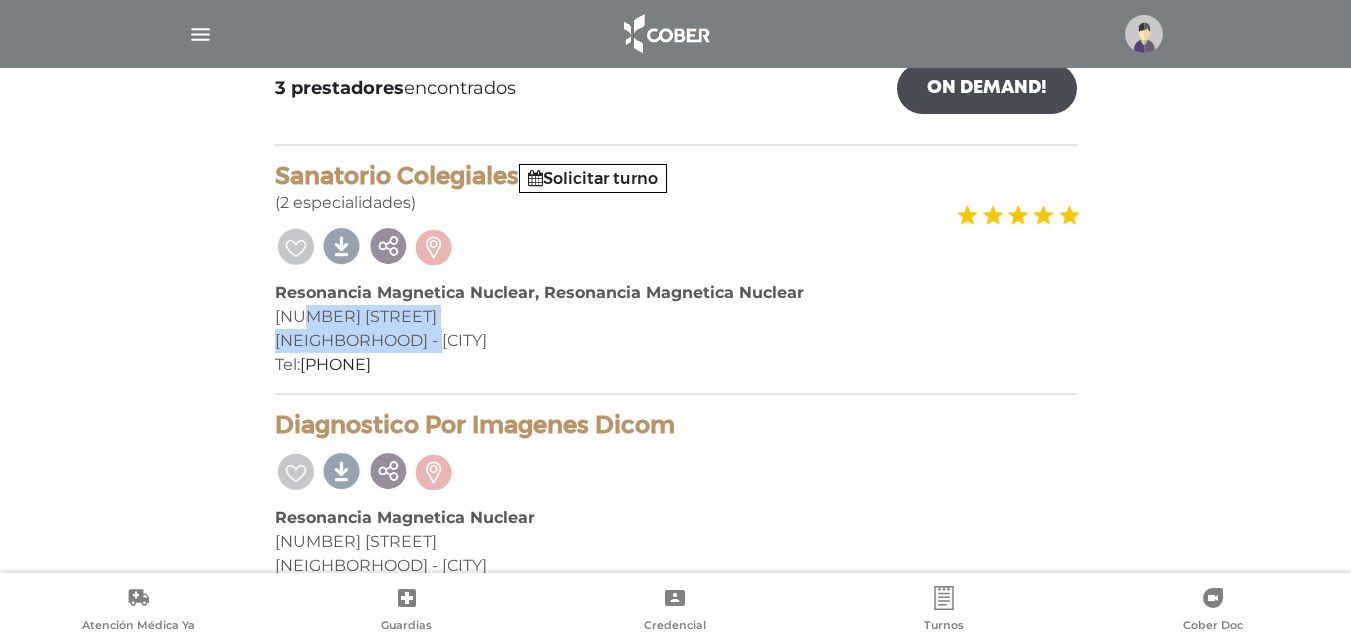 drag, startPoint x: 431, startPoint y: 353, endPoint x: 306, endPoint y: 309, distance: 132.51793 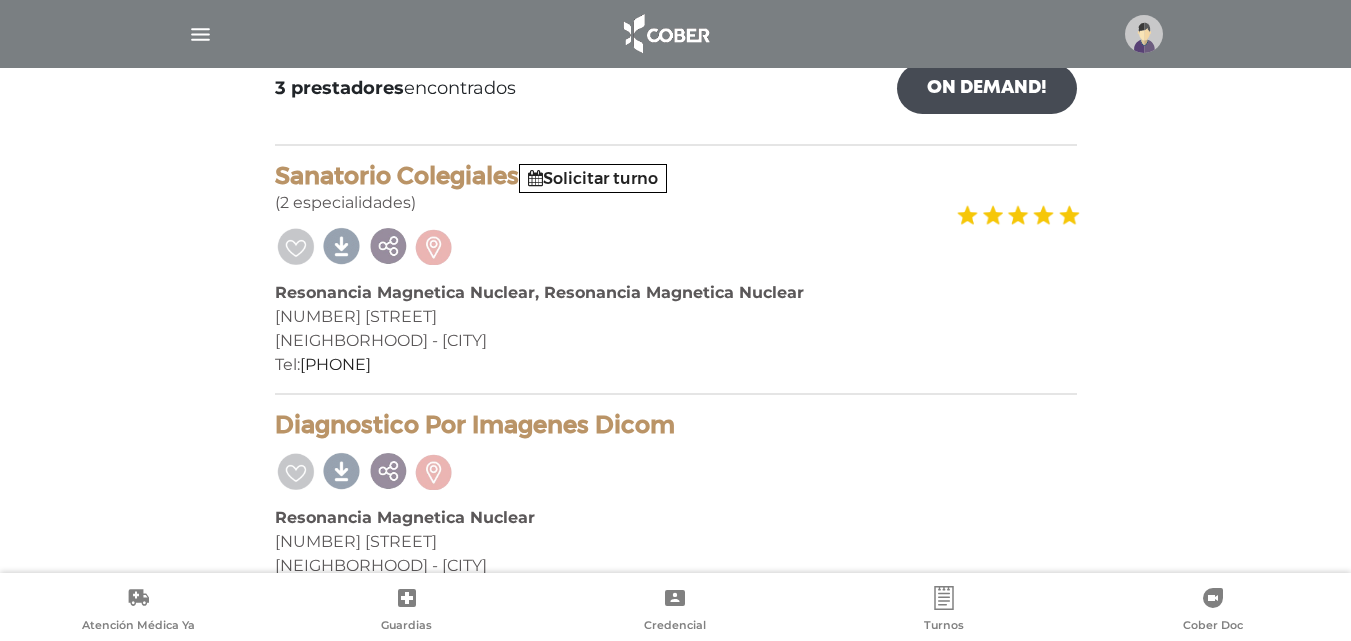 click on "Tel:  [PHONE]" at bounding box center (676, 365) 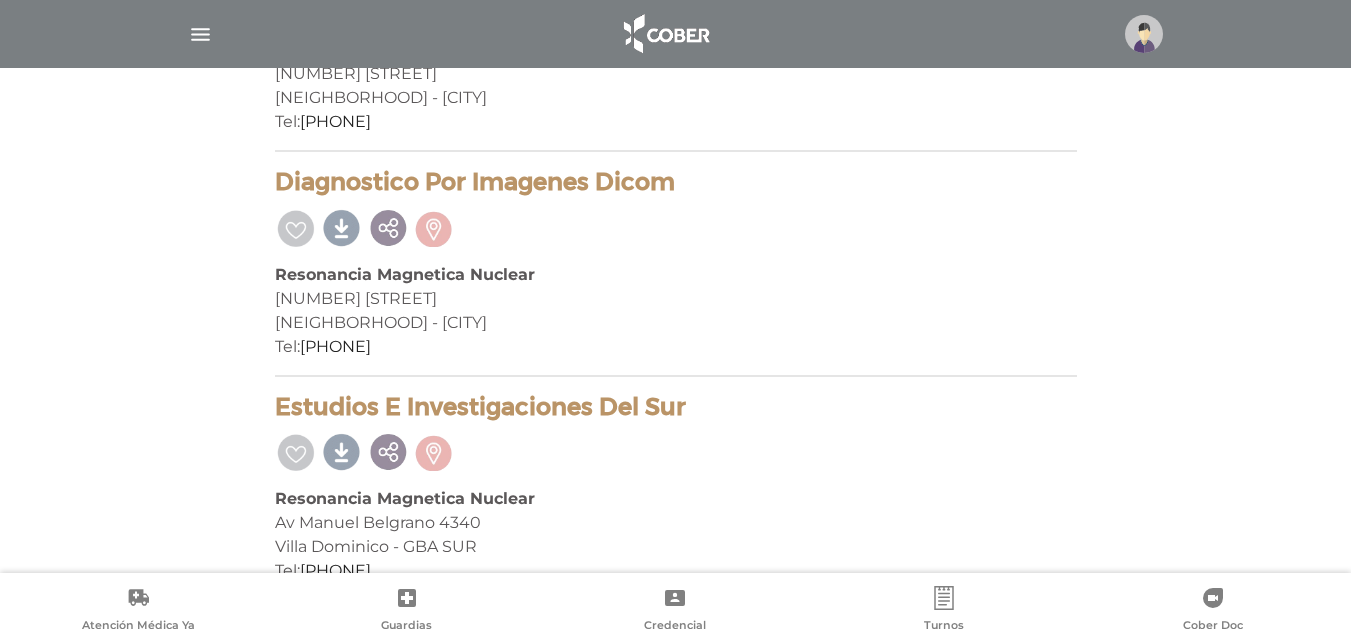 scroll, scrollTop: 620, scrollLeft: 0, axis: vertical 